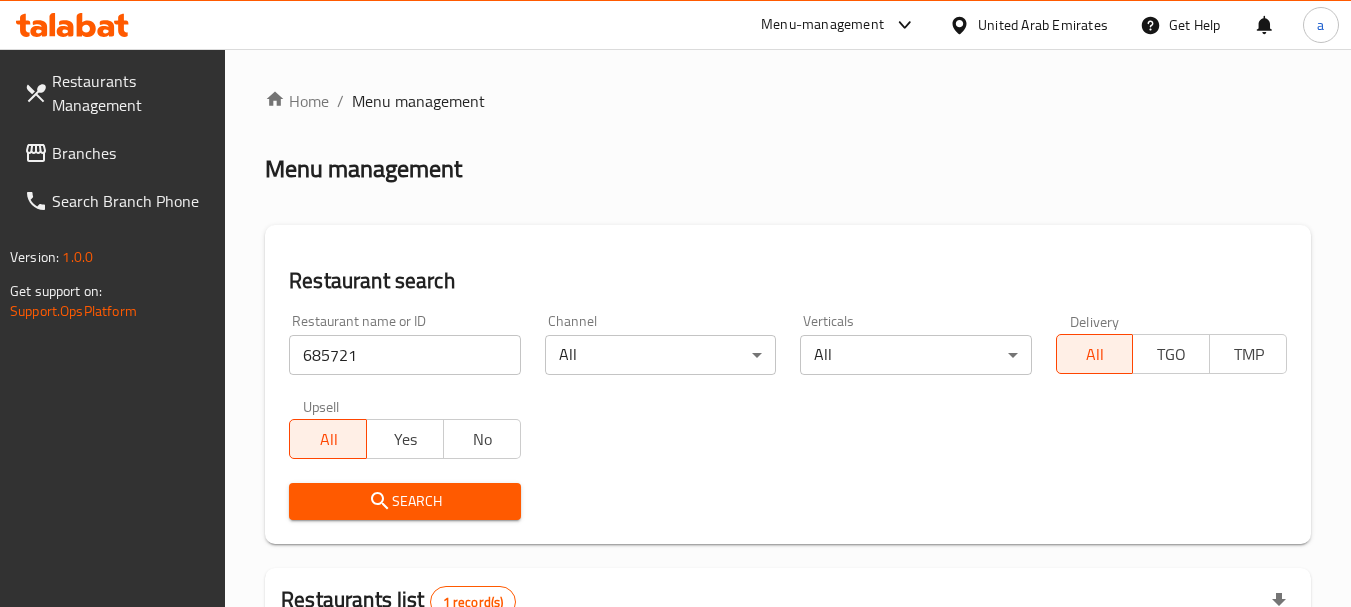 scroll, scrollTop: 310, scrollLeft: 0, axis: vertical 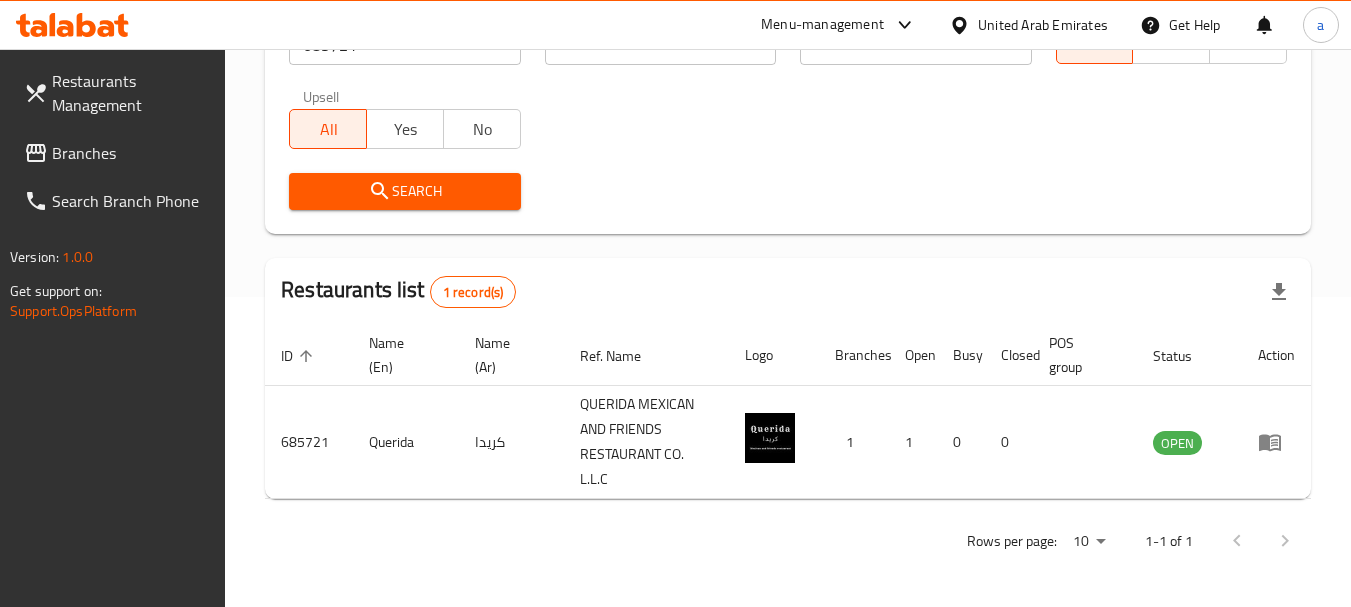 click on "United Arab Emirates" at bounding box center [1043, 25] 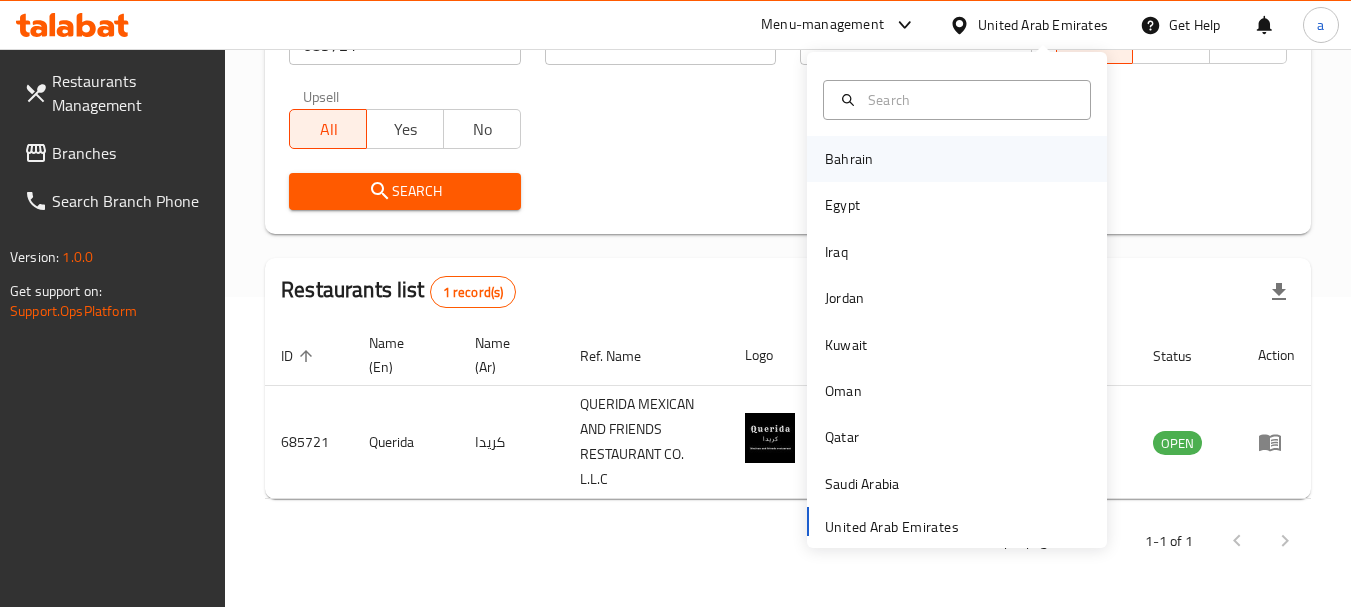 click on "Bahrain" at bounding box center [957, 159] 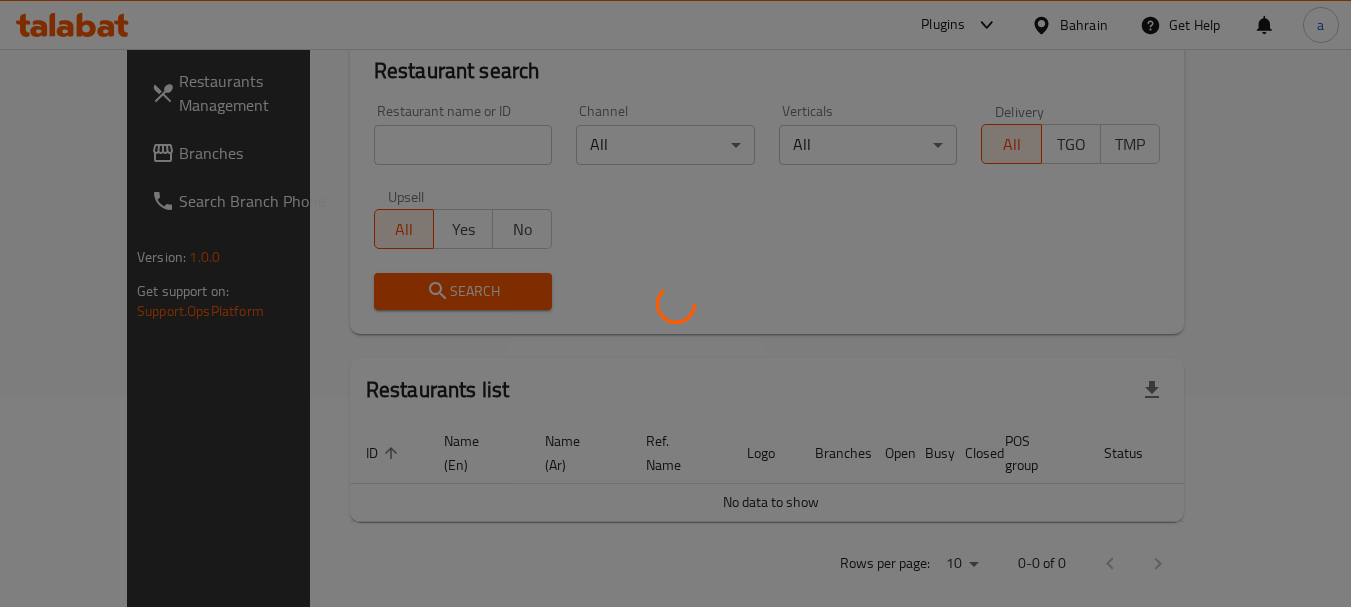 scroll, scrollTop: 310, scrollLeft: 0, axis: vertical 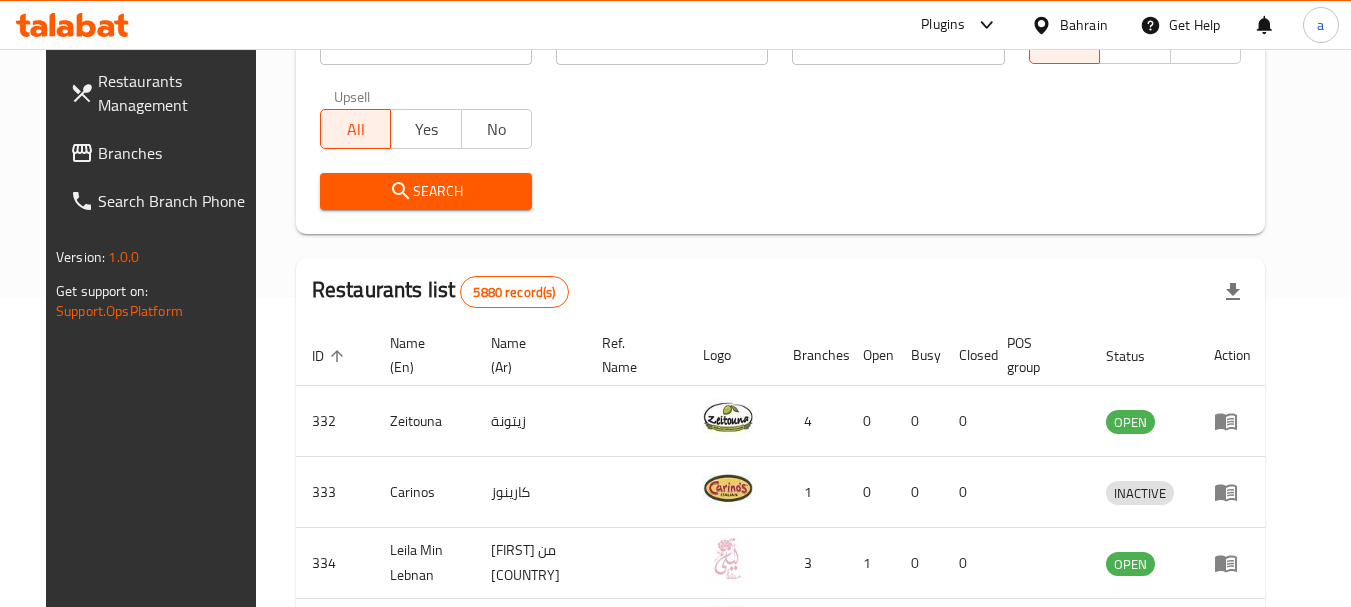 click on "Branches" at bounding box center [177, 153] 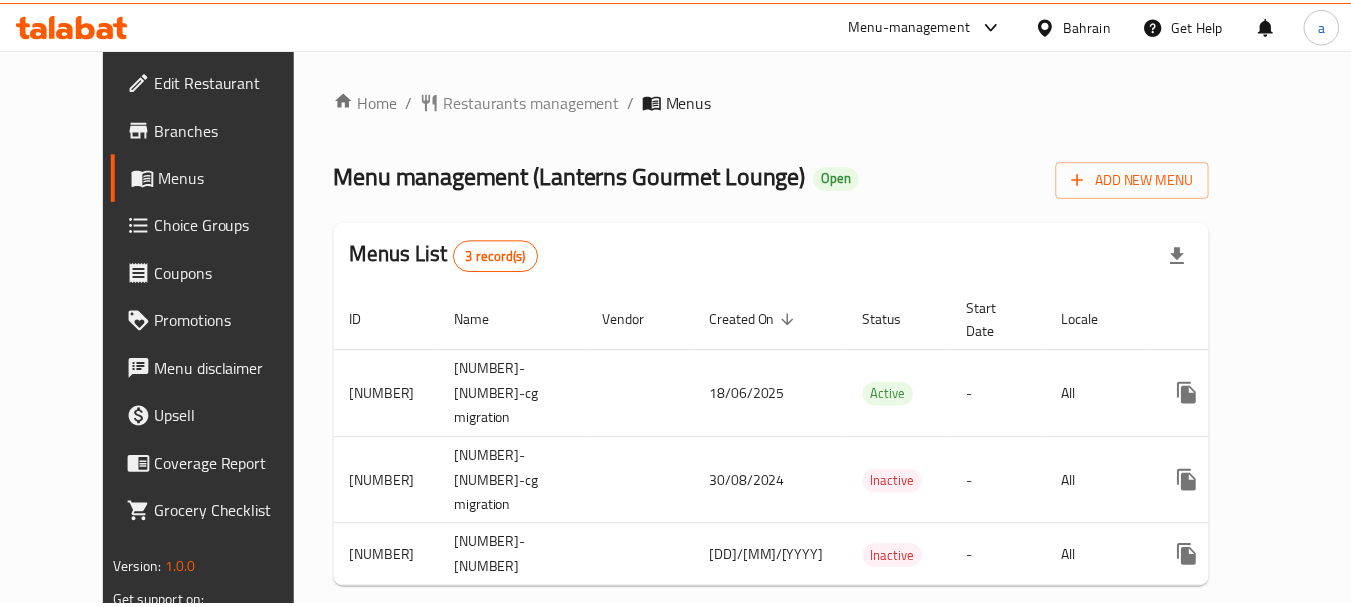 scroll, scrollTop: 0, scrollLeft: 0, axis: both 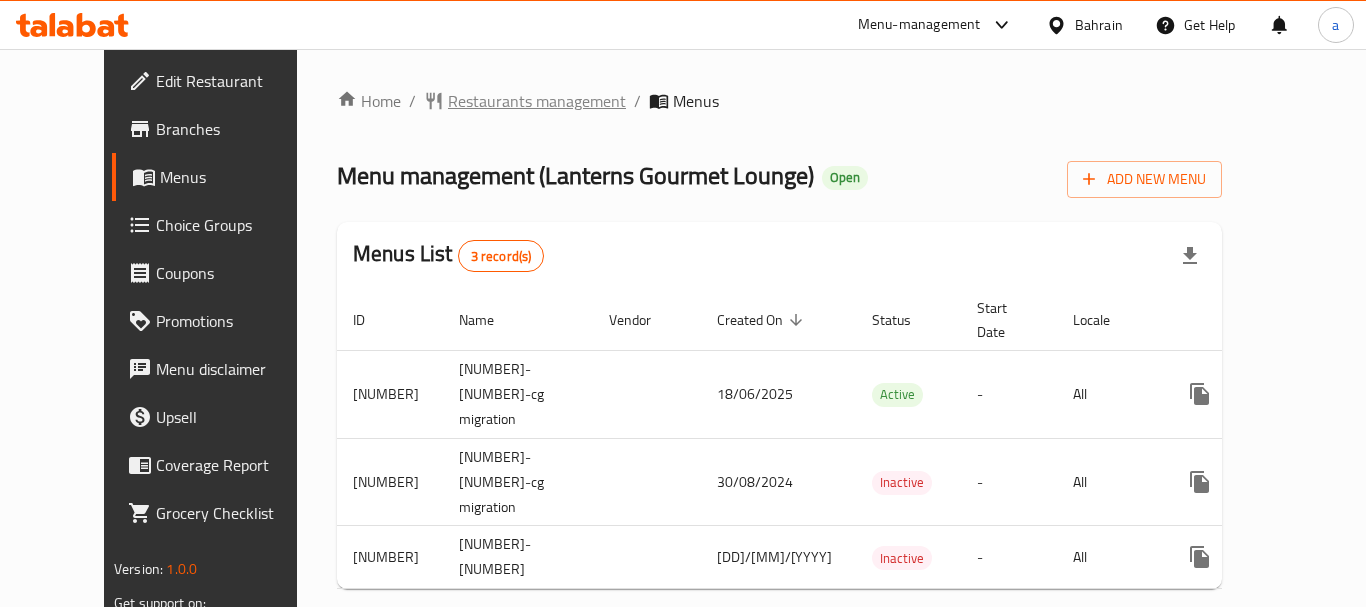 click on "Restaurants management" at bounding box center (537, 101) 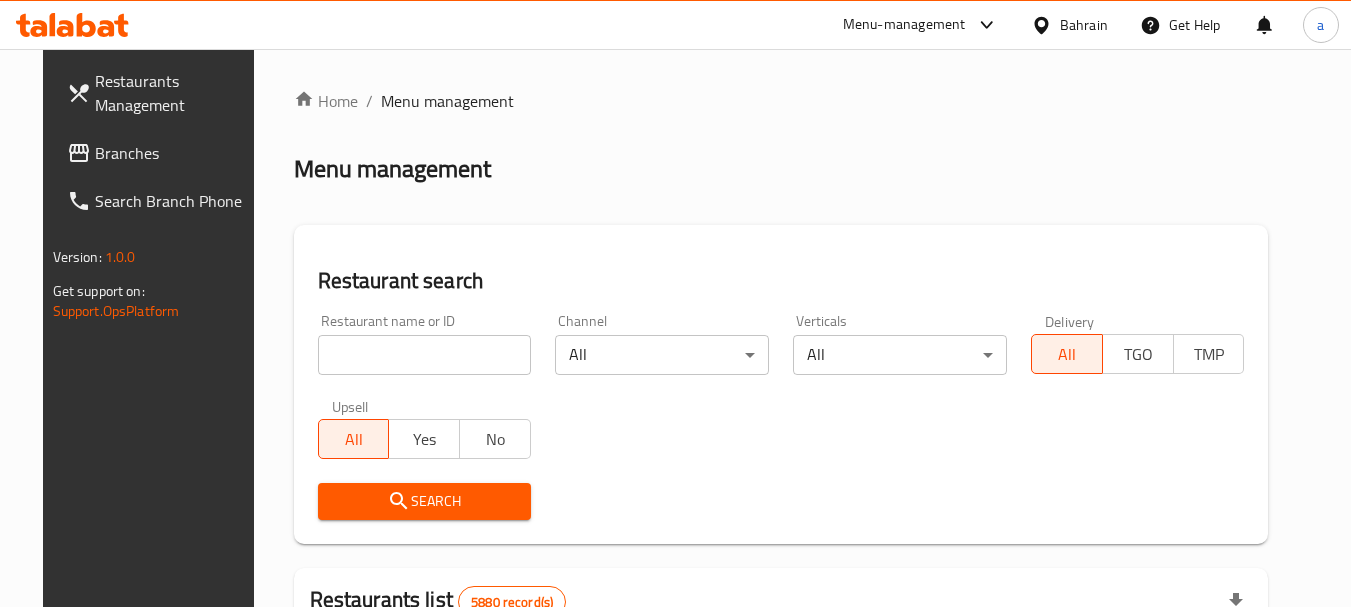 click at bounding box center (425, 355) 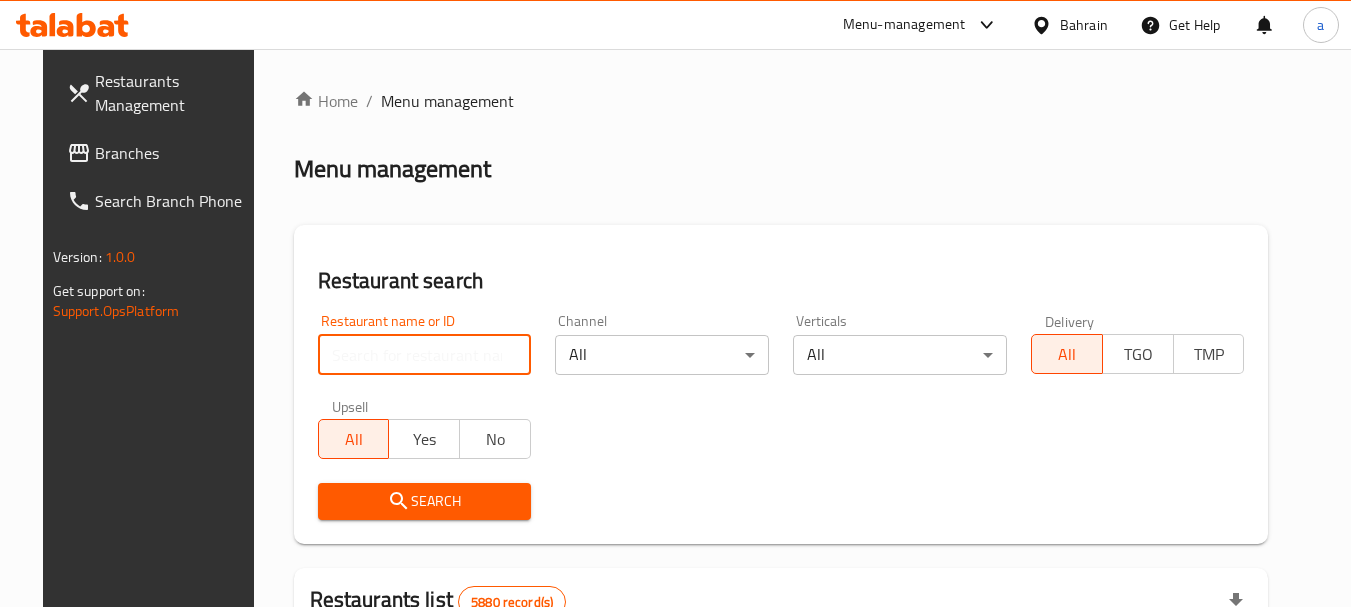 paste on "[NUMBER]" 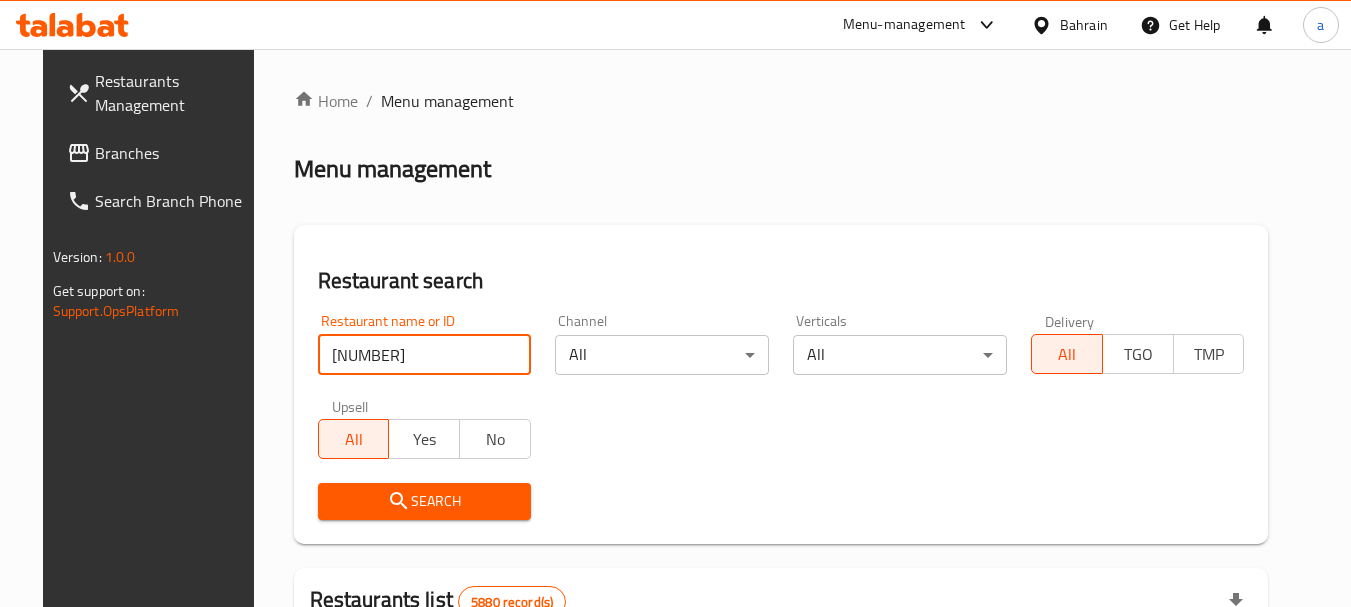 type on "[NUMBER]" 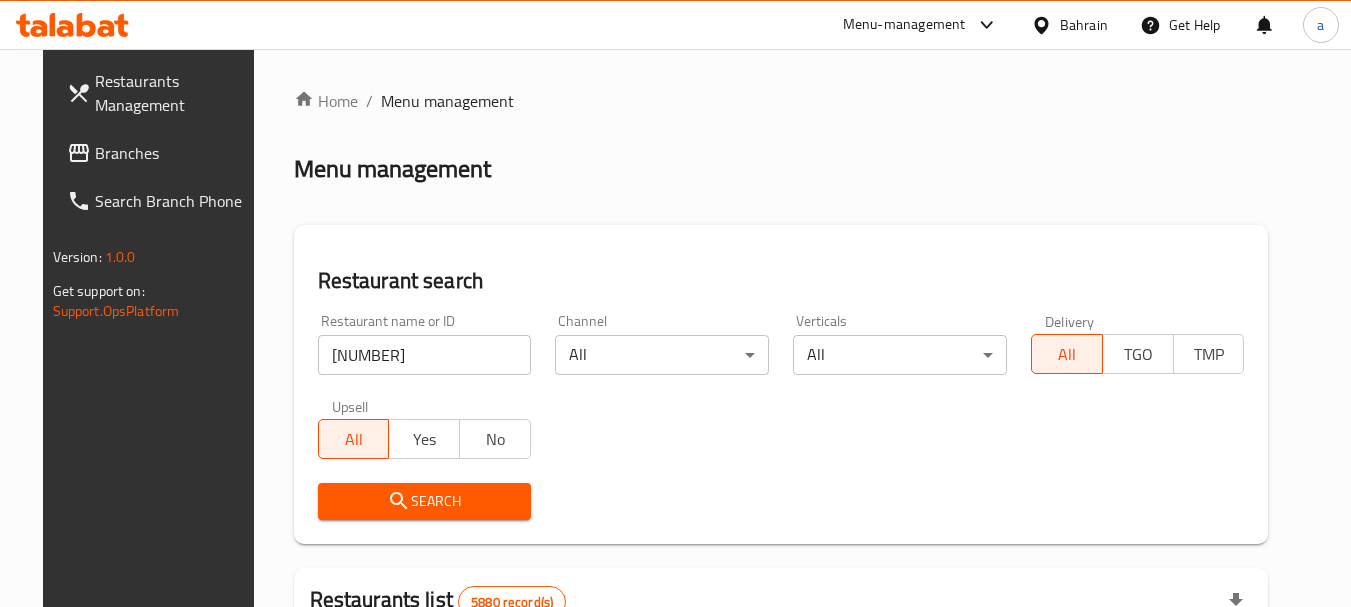 click on "Search" at bounding box center [425, 501] 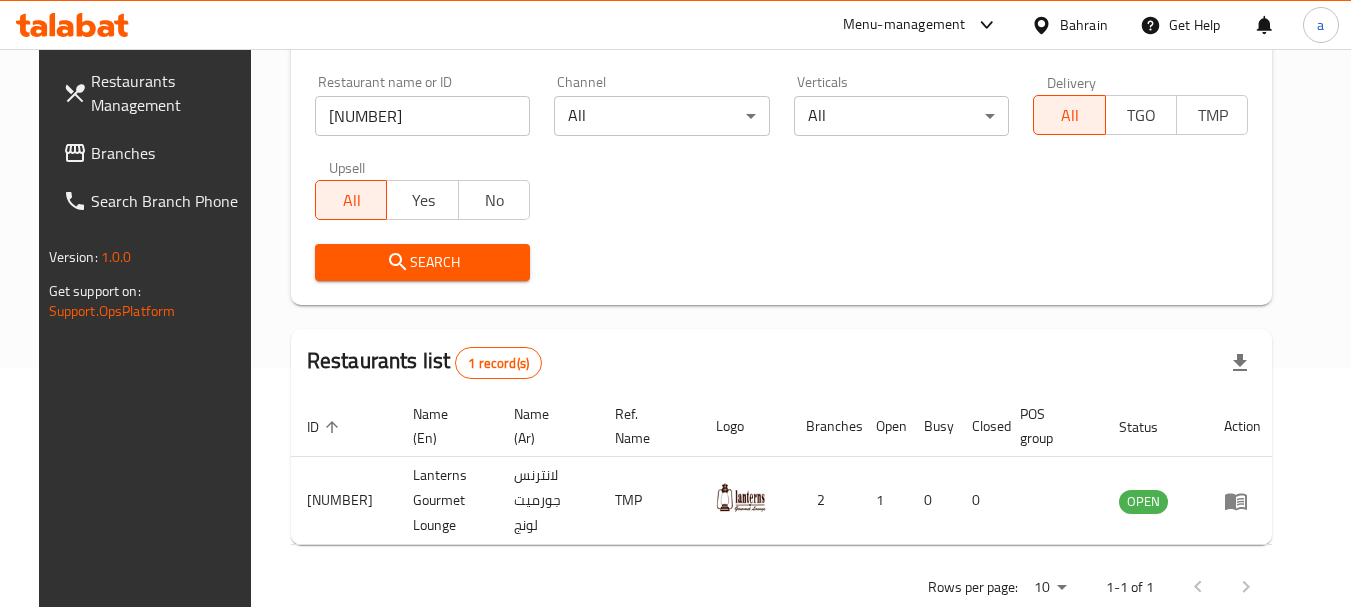 scroll, scrollTop: 268, scrollLeft: 0, axis: vertical 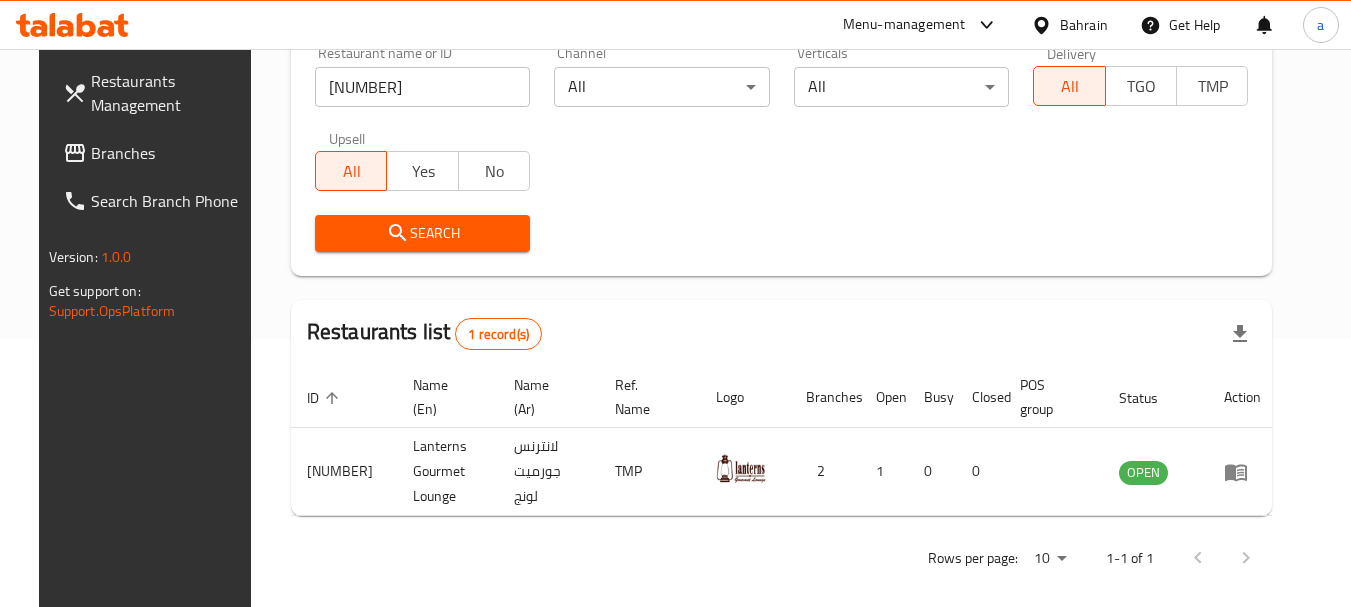 click on "Bahrain" at bounding box center (1084, 25) 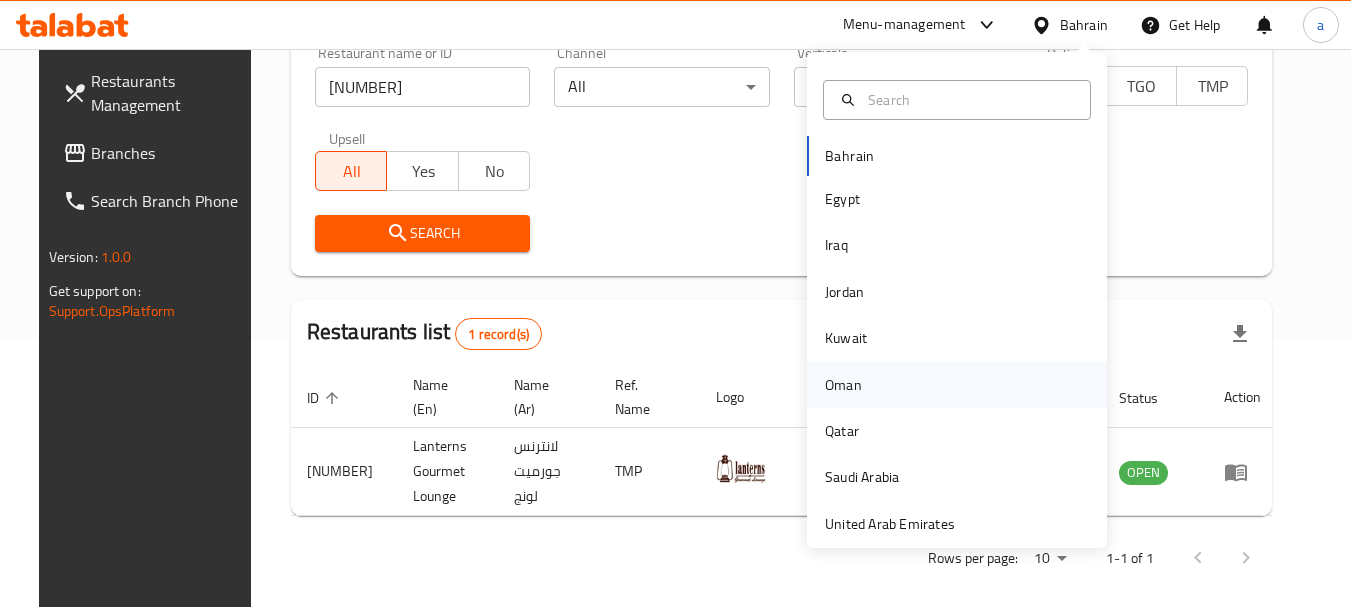 click on "Oman" at bounding box center (843, 385) 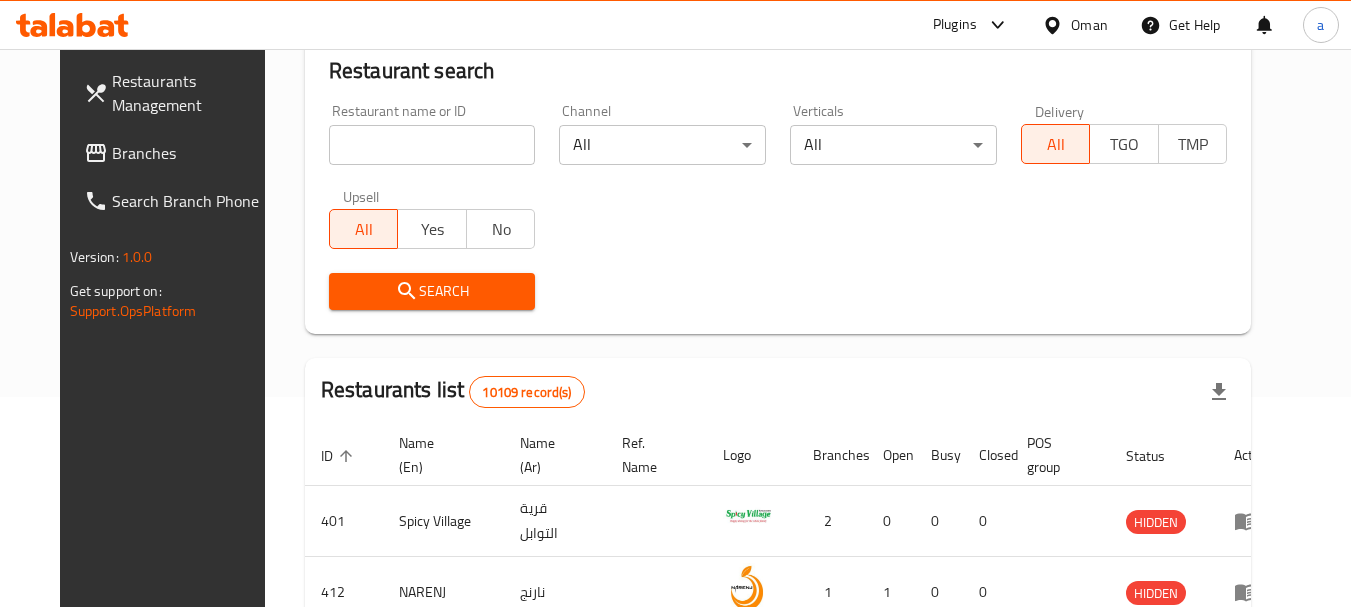 scroll, scrollTop: 268, scrollLeft: 0, axis: vertical 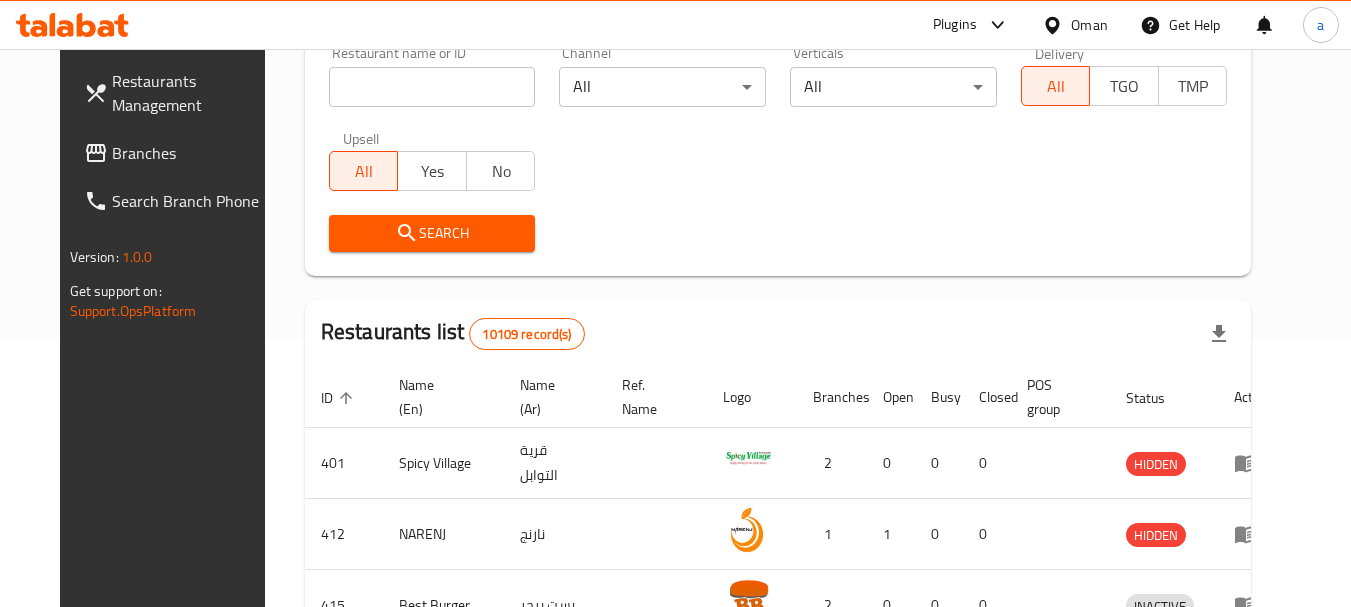click on "Branches" at bounding box center (191, 153) 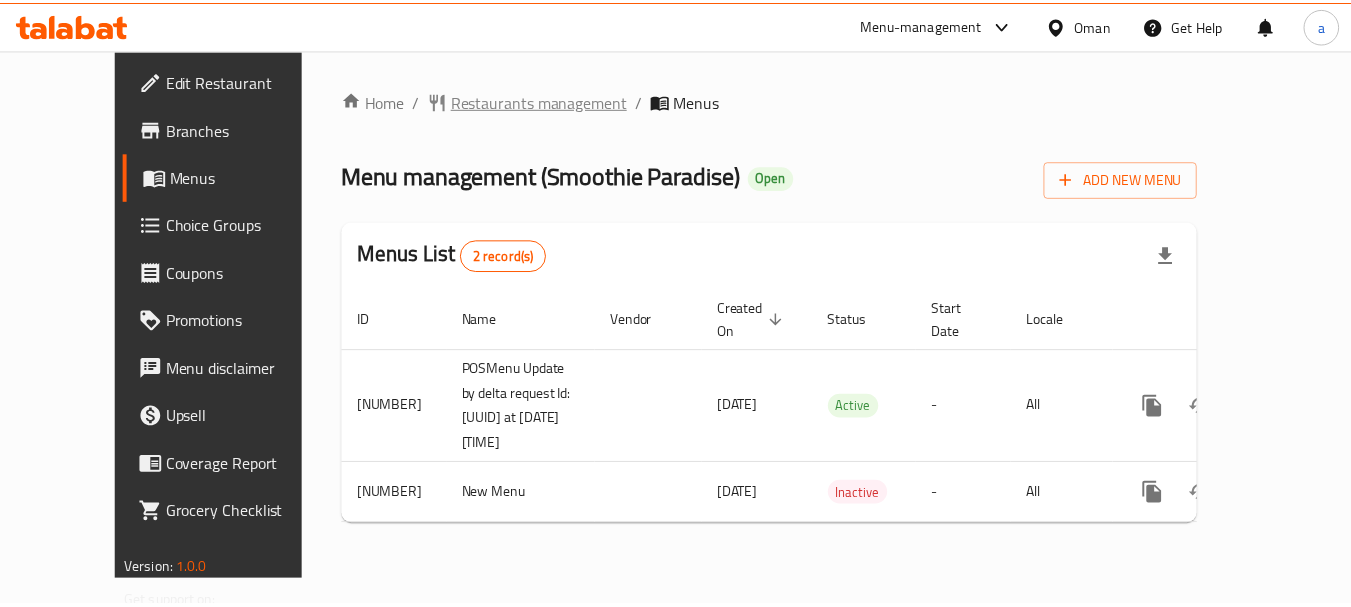scroll, scrollTop: 0, scrollLeft: 0, axis: both 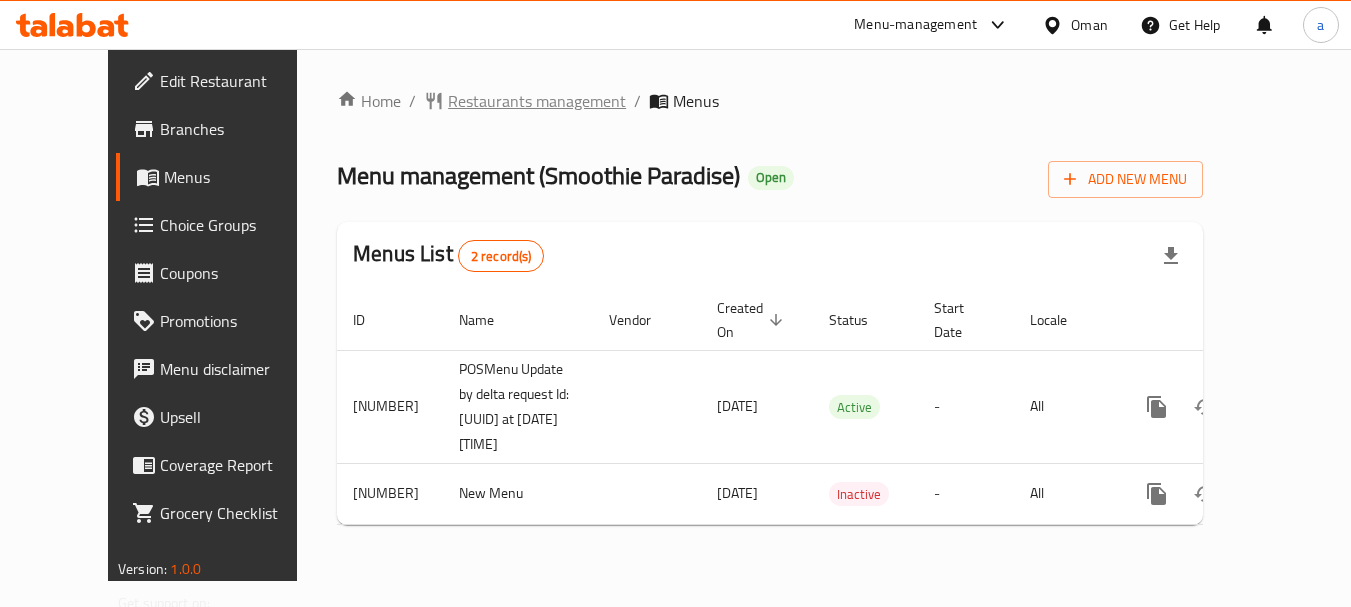 click on "Restaurants management" at bounding box center [537, 101] 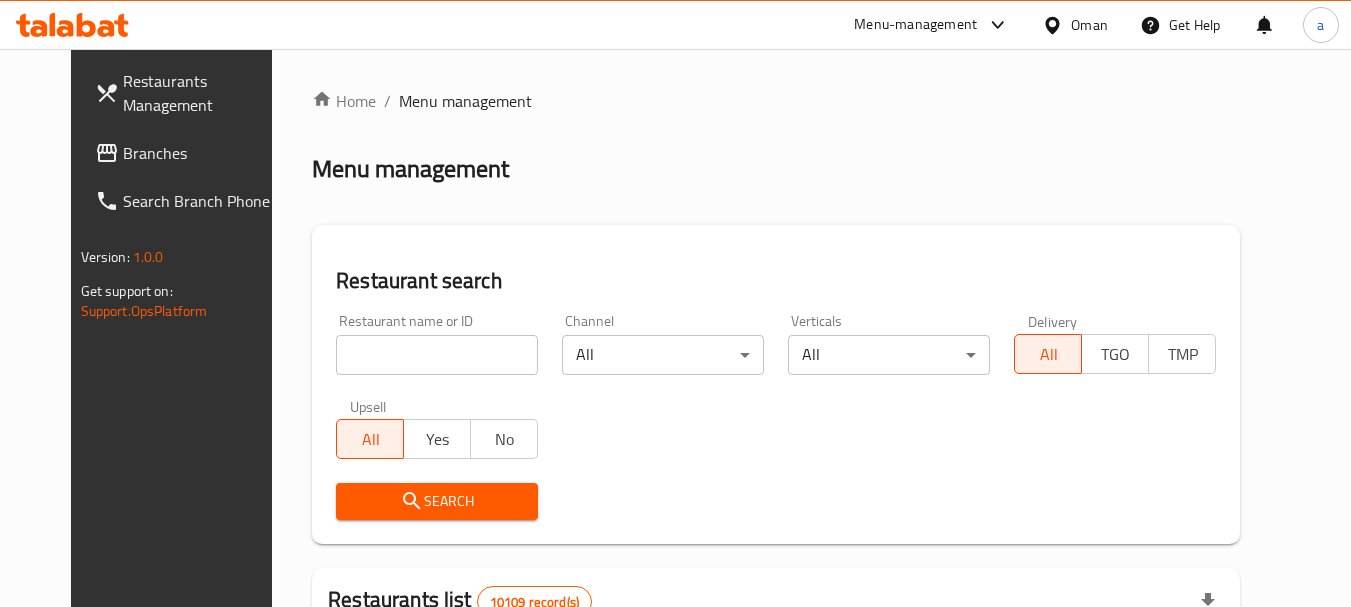 click at bounding box center [437, 355] 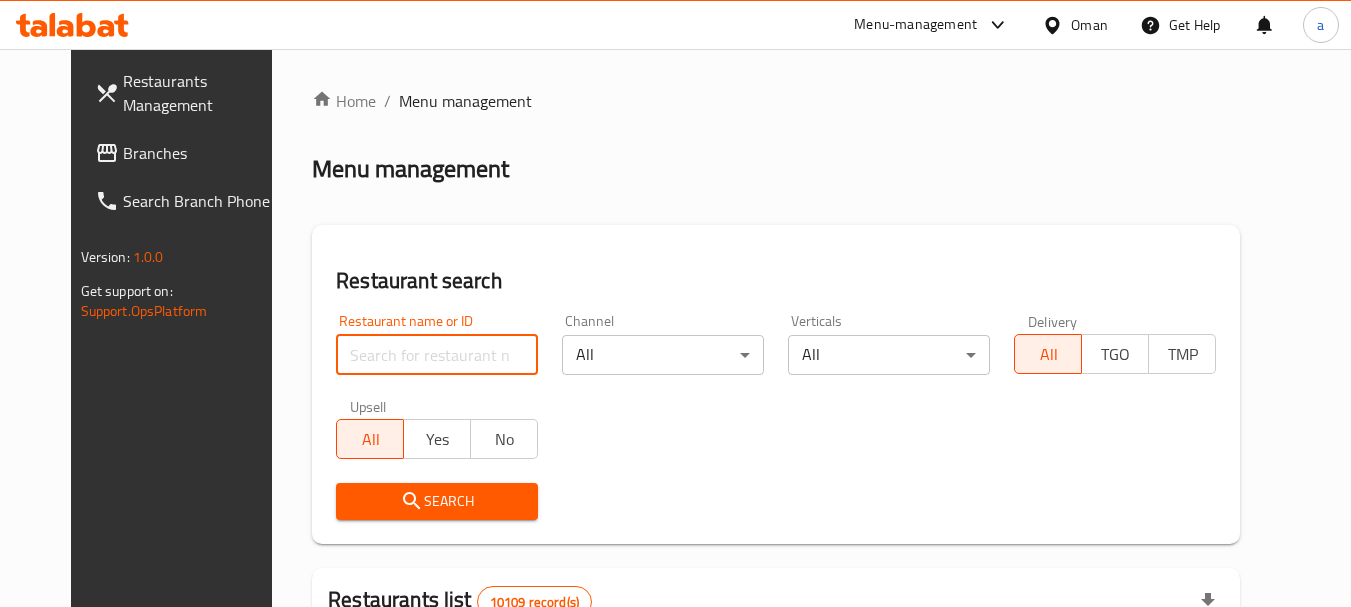 paste on "693600" 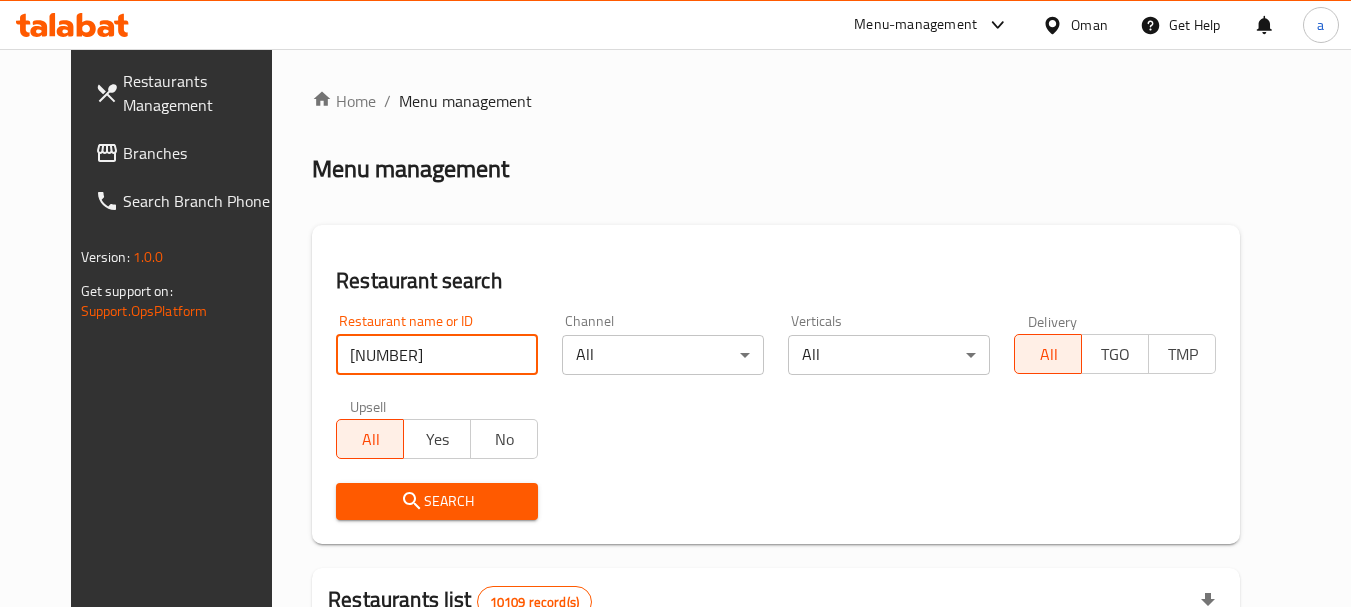 type on "693600" 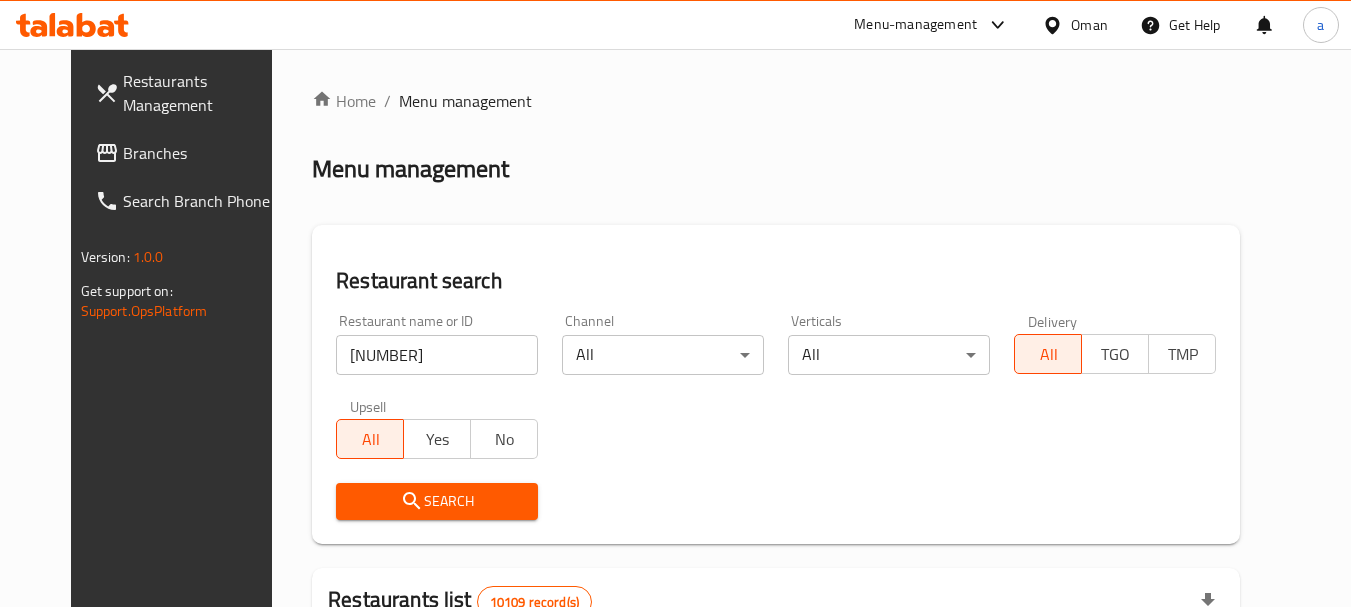 click on "Search" at bounding box center [437, 501] 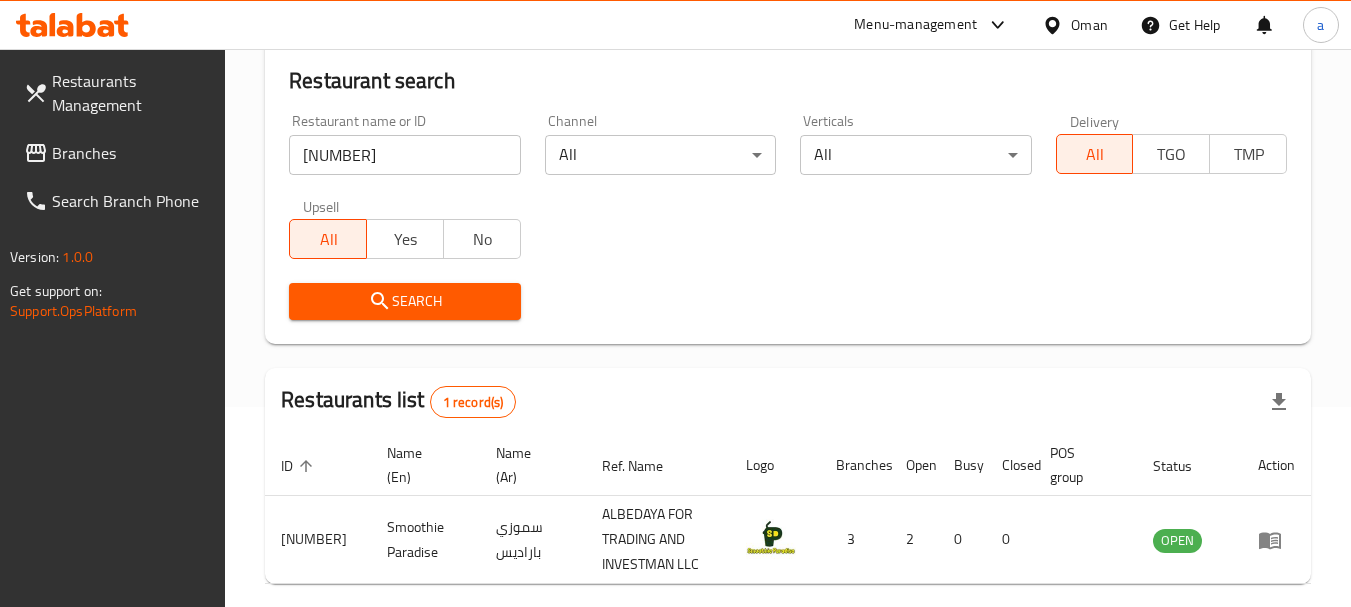 scroll, scrollTop: 285, scrollLeft: 0, axis: vertical 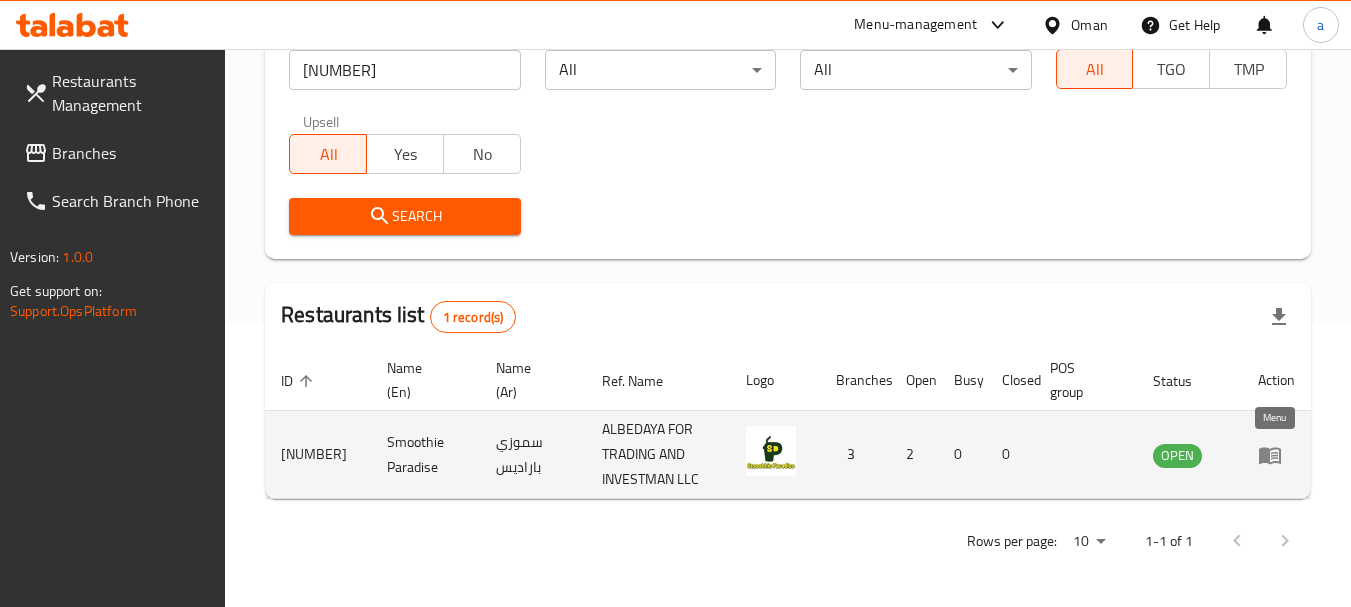 click at bounding box center (1276, 455) 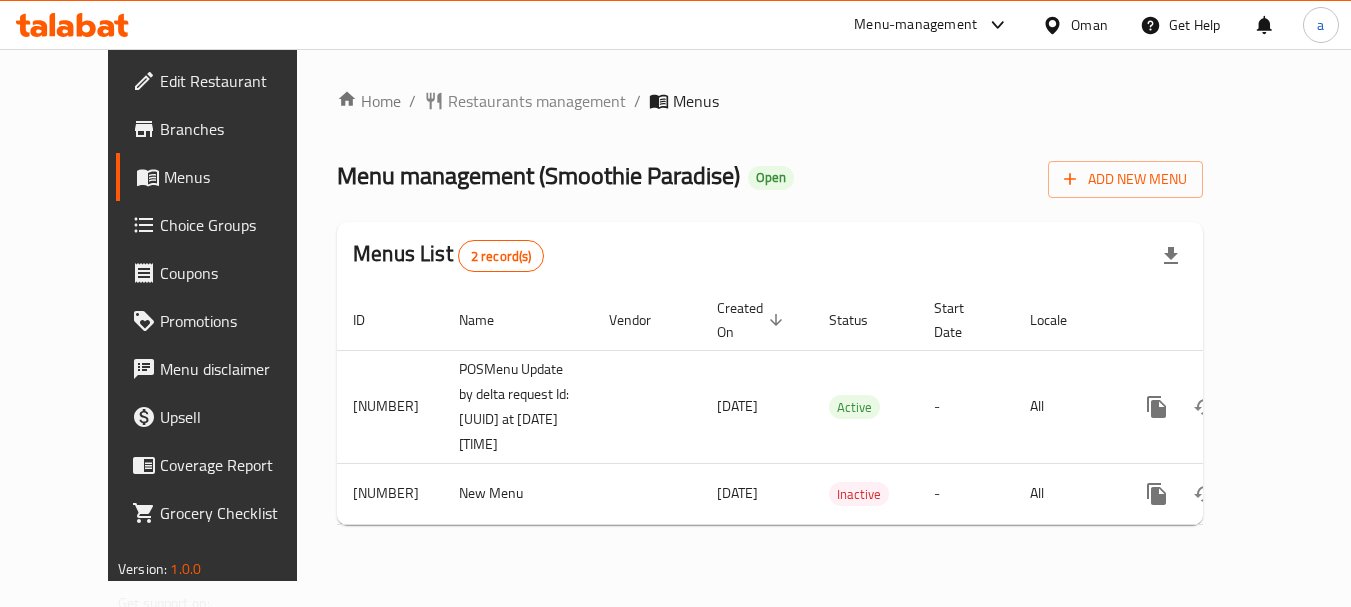 scroll, scrollTop: 0, scrollLeft: 0, axis: both 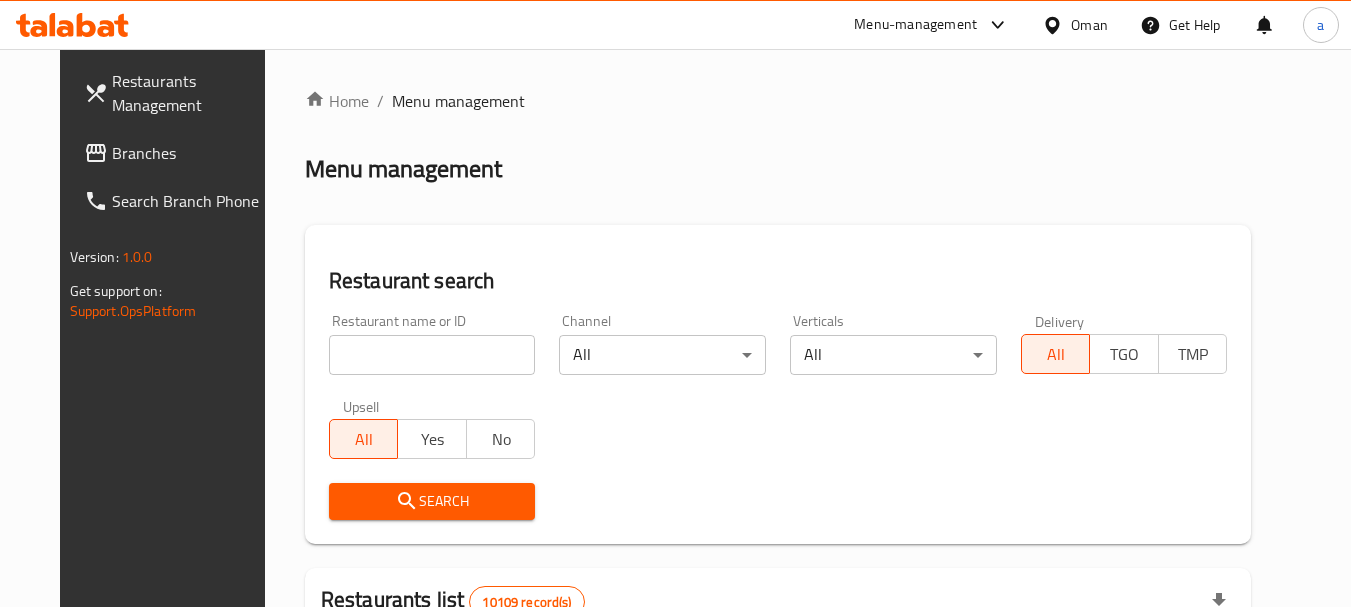 click at bounding box center [432, 355] 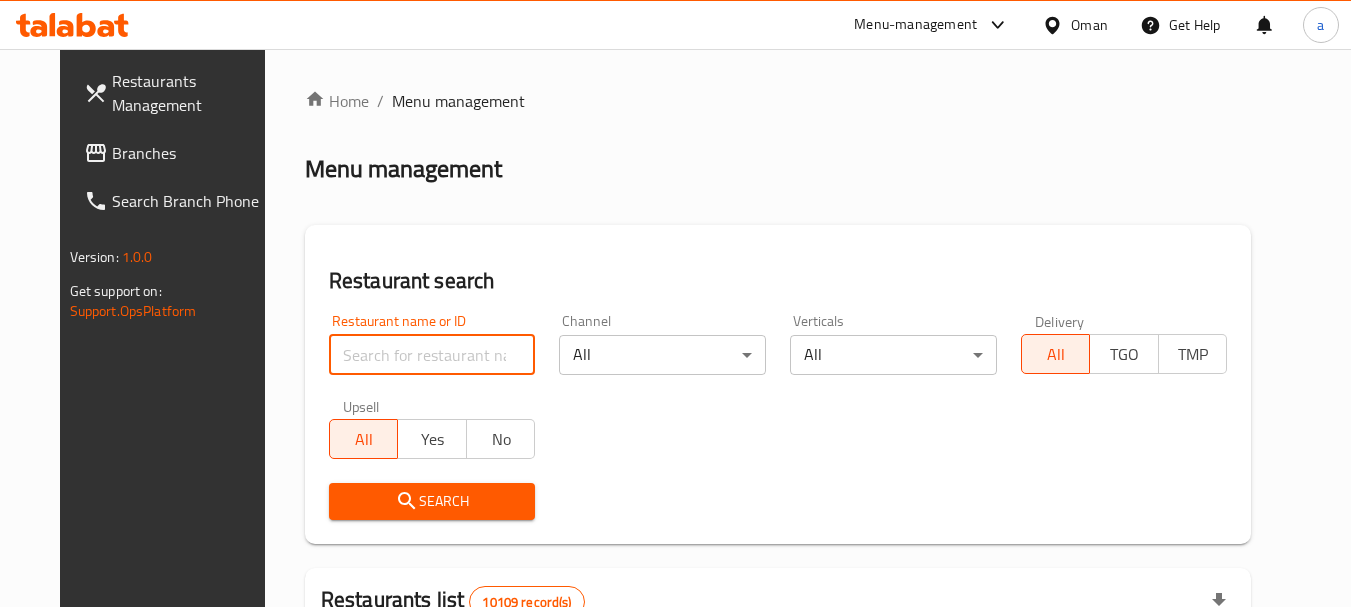 paste on "693600" 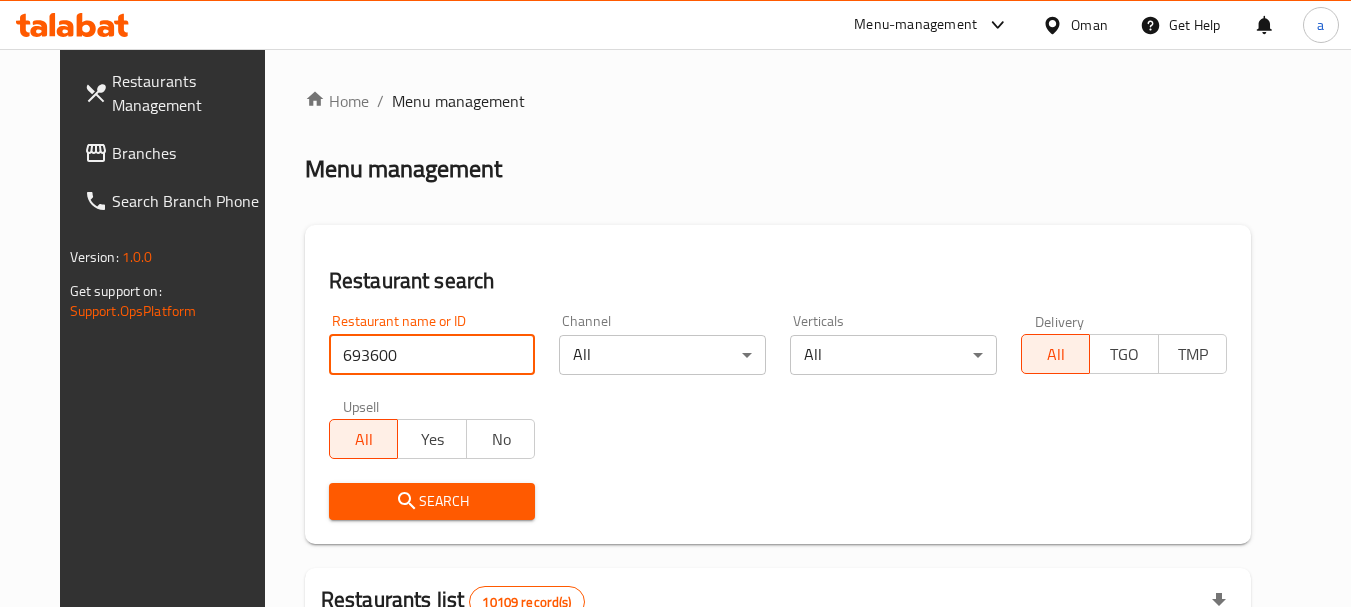 type on "693600" 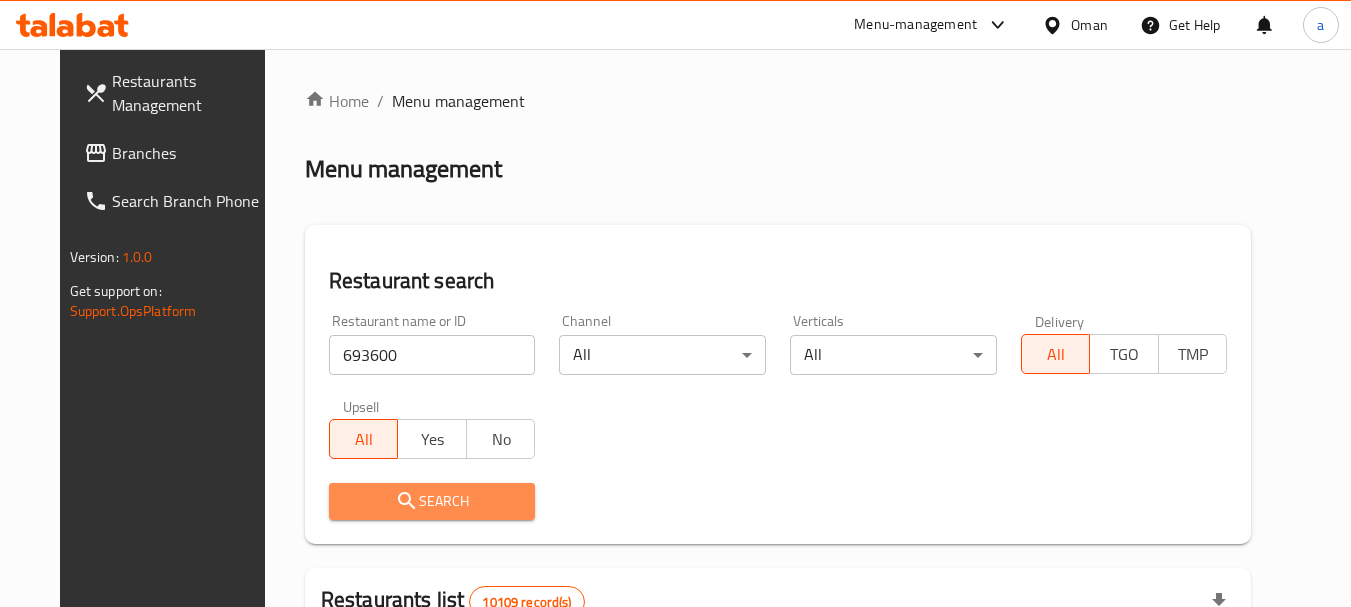 click on "Search" at bounding box center [432, 501] 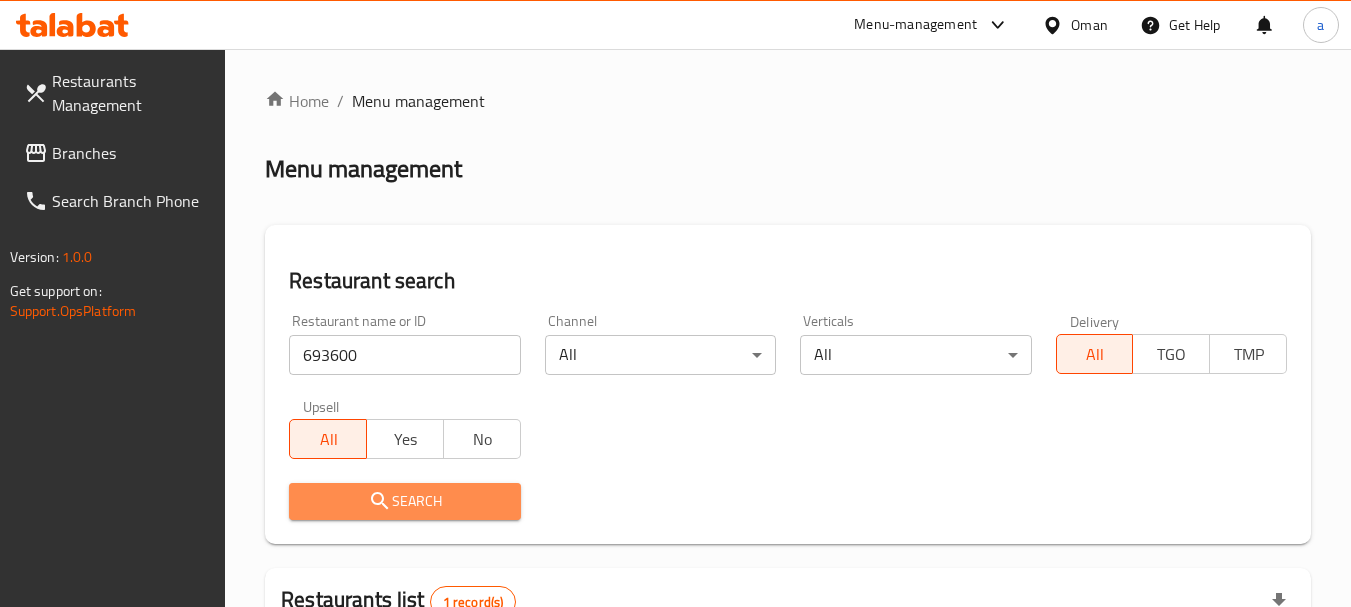 click on "Search" at bounding box center [404, 501] 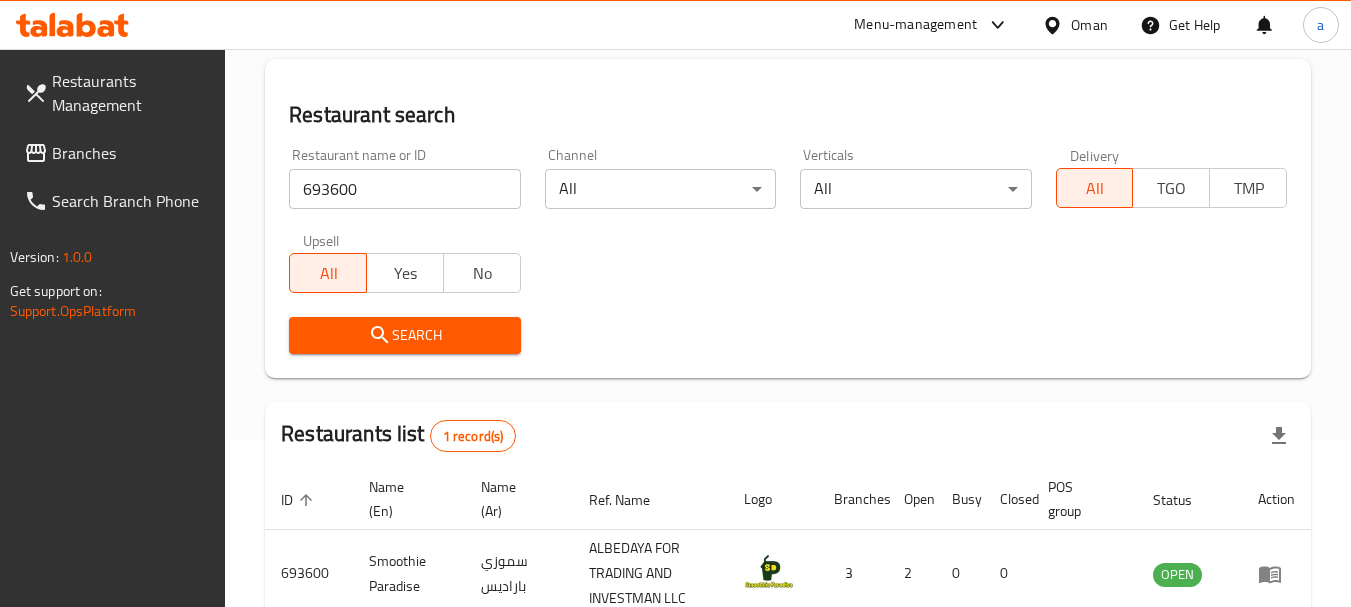 scroll, scrollTop: 285, scrollLeft: 0, axis: vertical 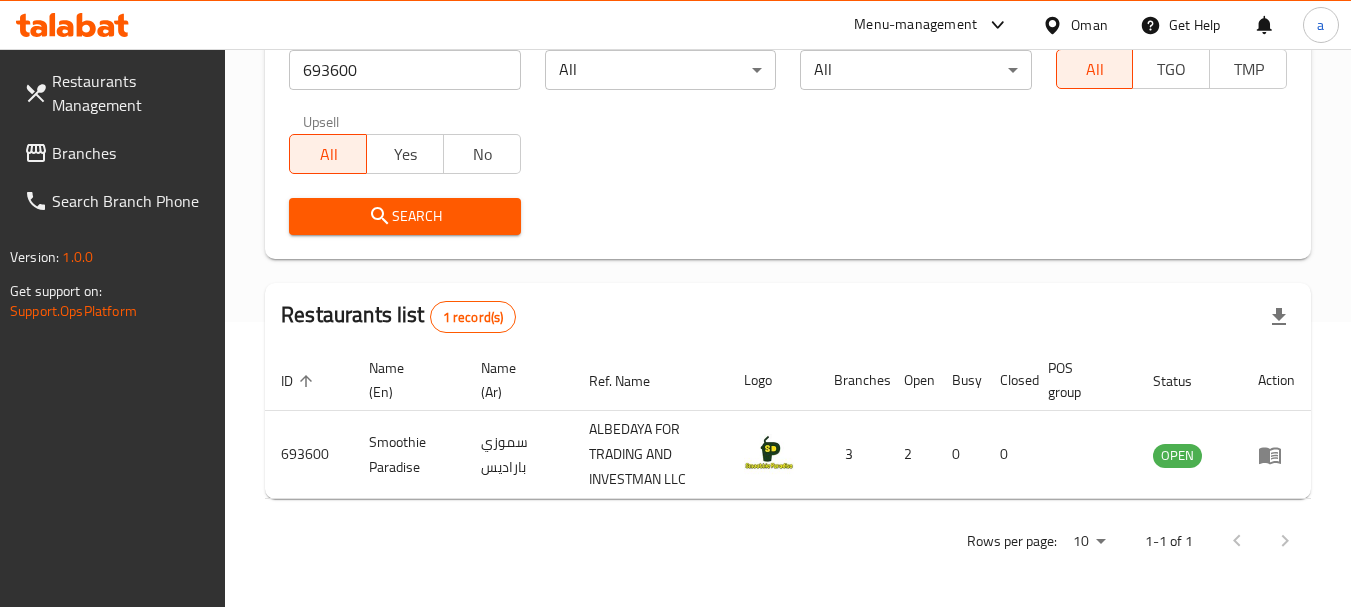 click on "Oman" at bounding box center [1089, 25] 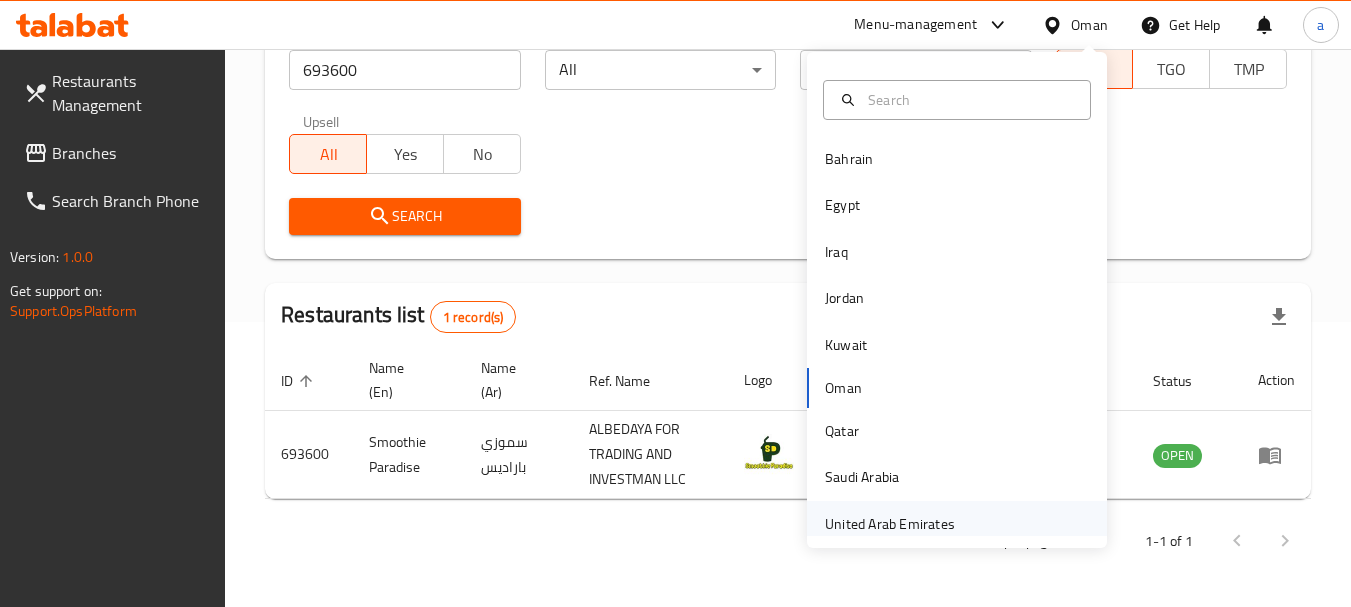click on "United Arab Emirates" at bounding box center [890, 524] 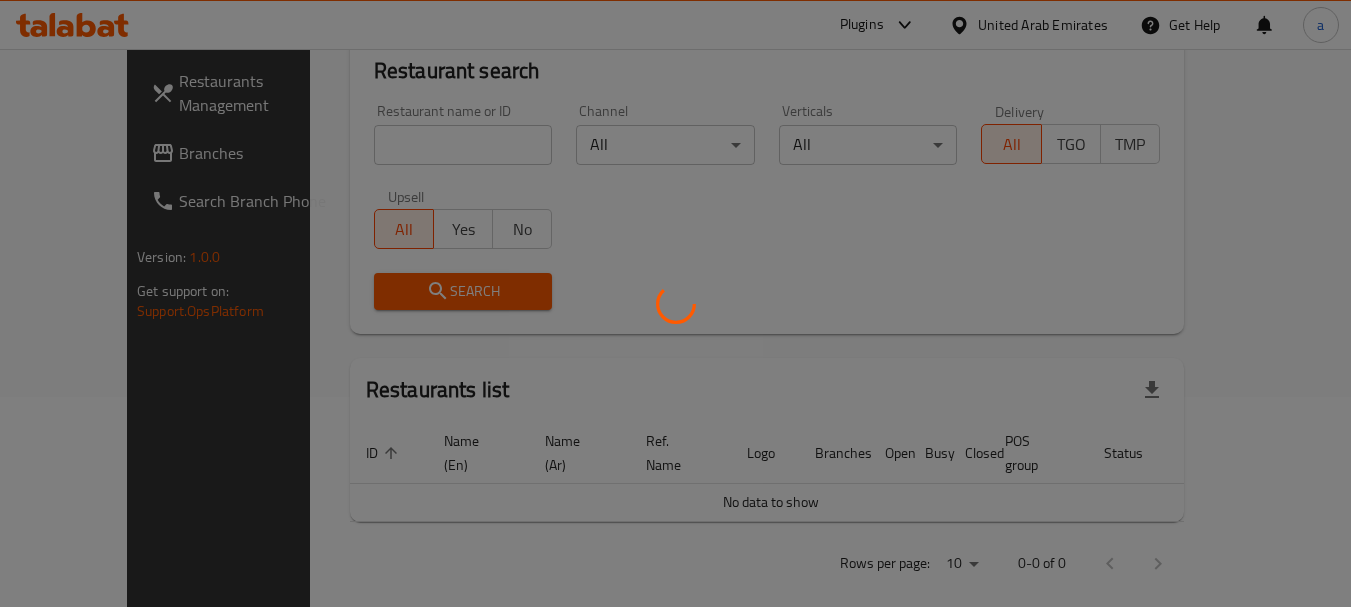 scroll, scrollTop: 285, scrollLeft: 0, axis: vertical 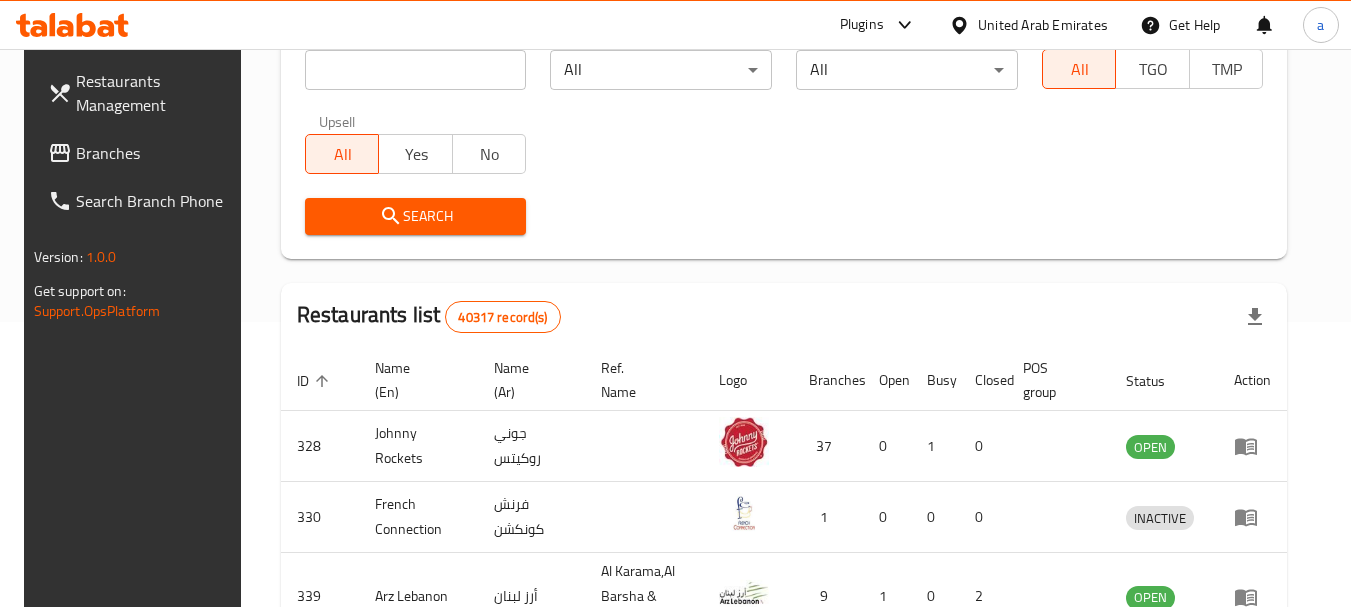 click on "Branches" at bounding box center (155, 153) 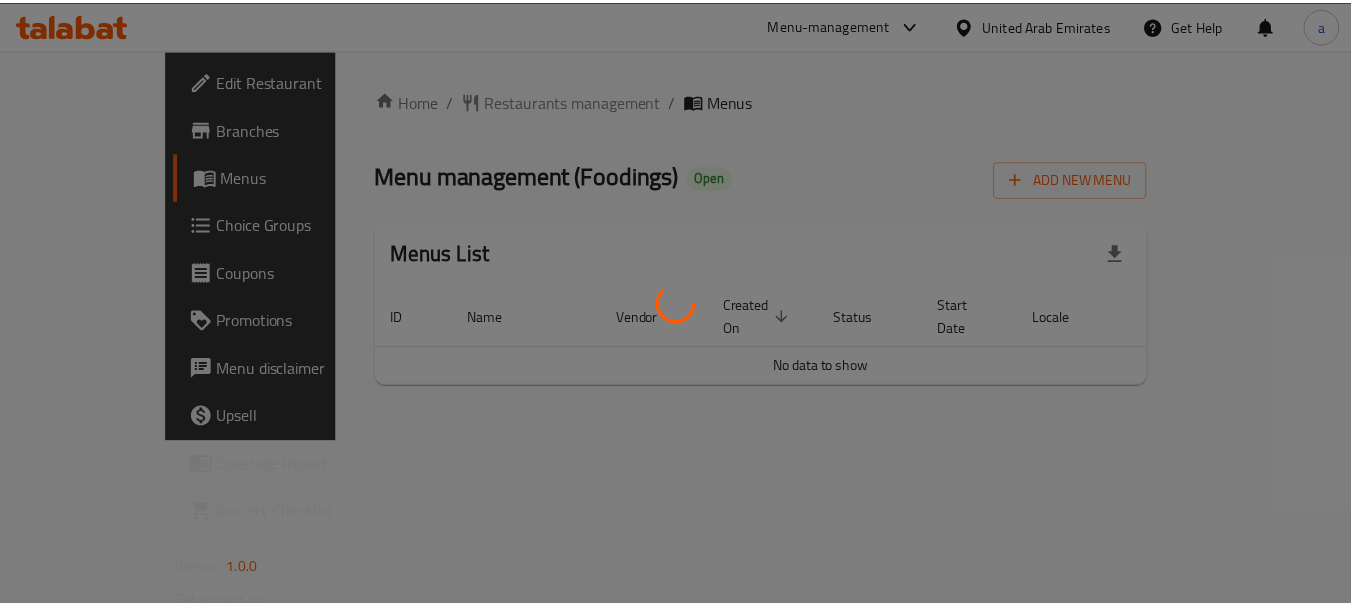 scroll, scrollTop: 0, scrollLeft: 0, axis: both 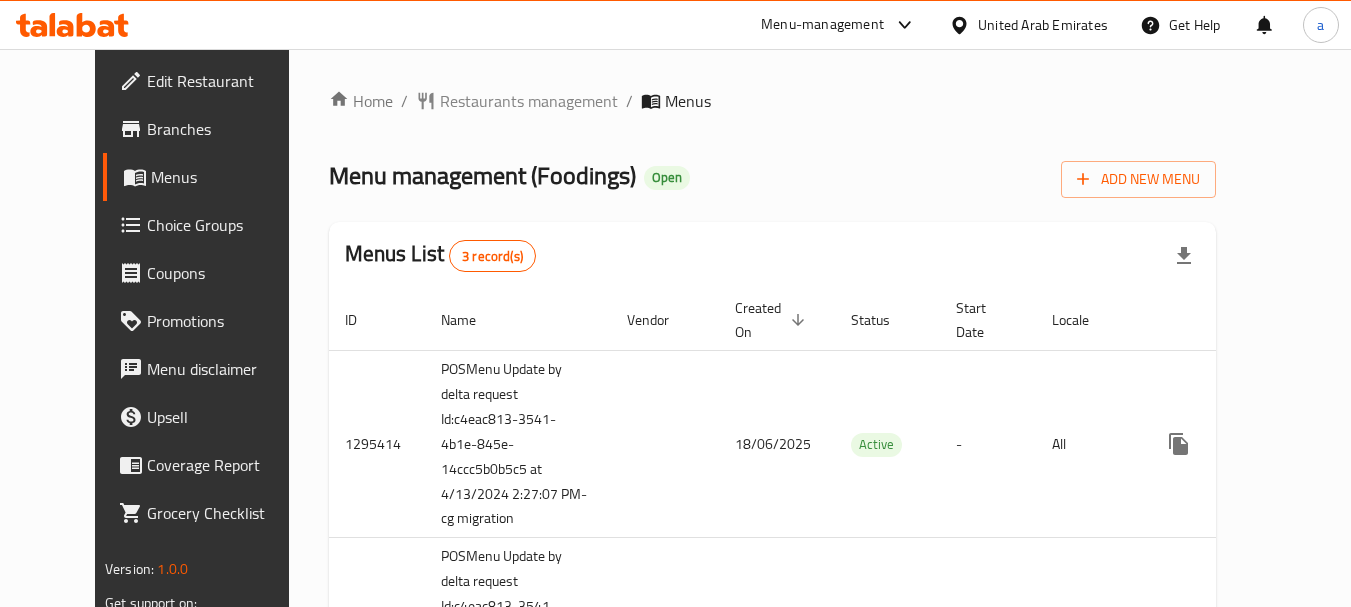 click on "Restaurants management" at bounding box center (529, 101) 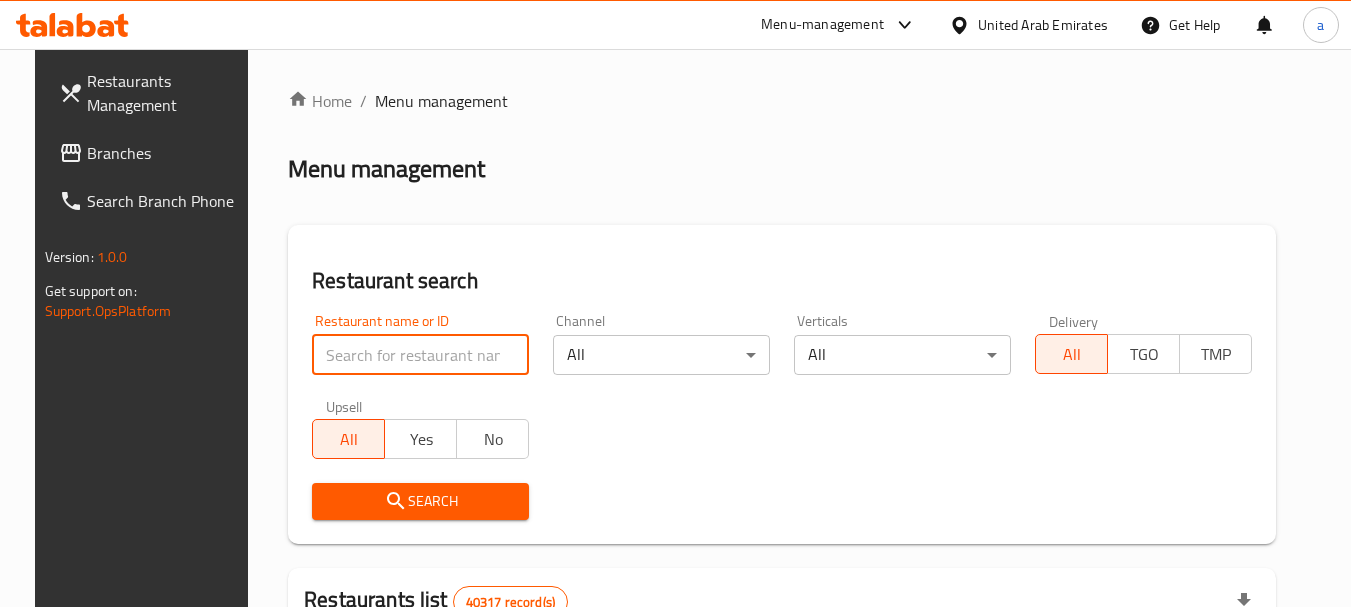 click at bounding box center (420, 355) 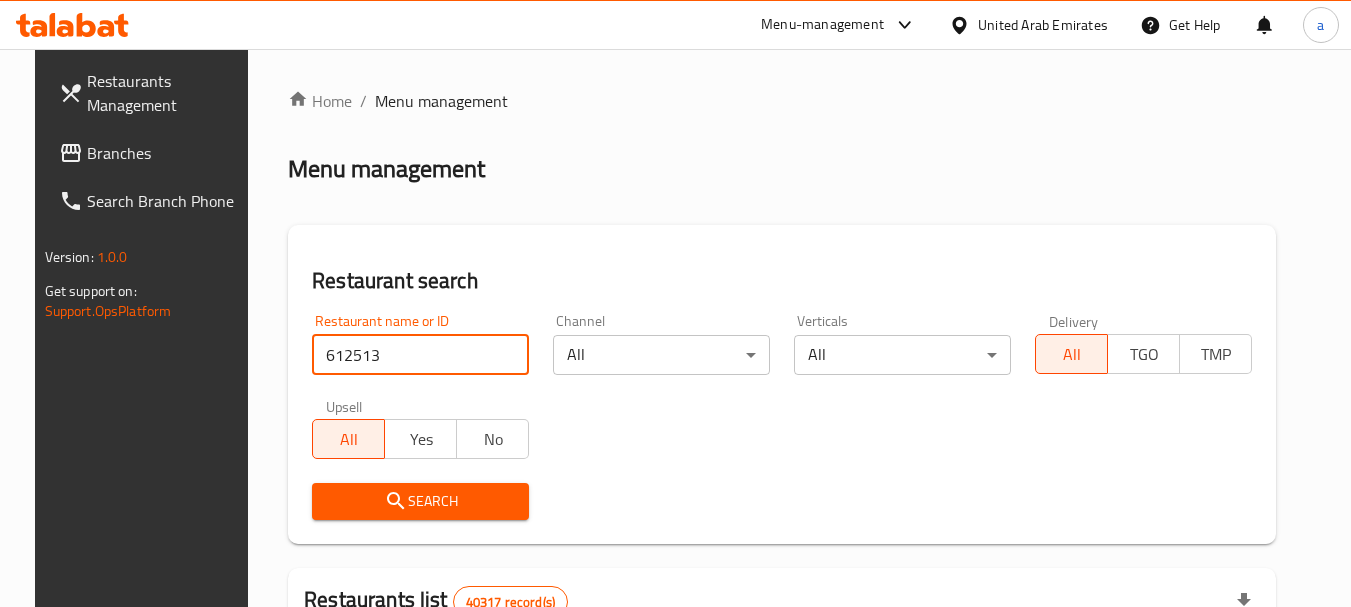 type on "612513" 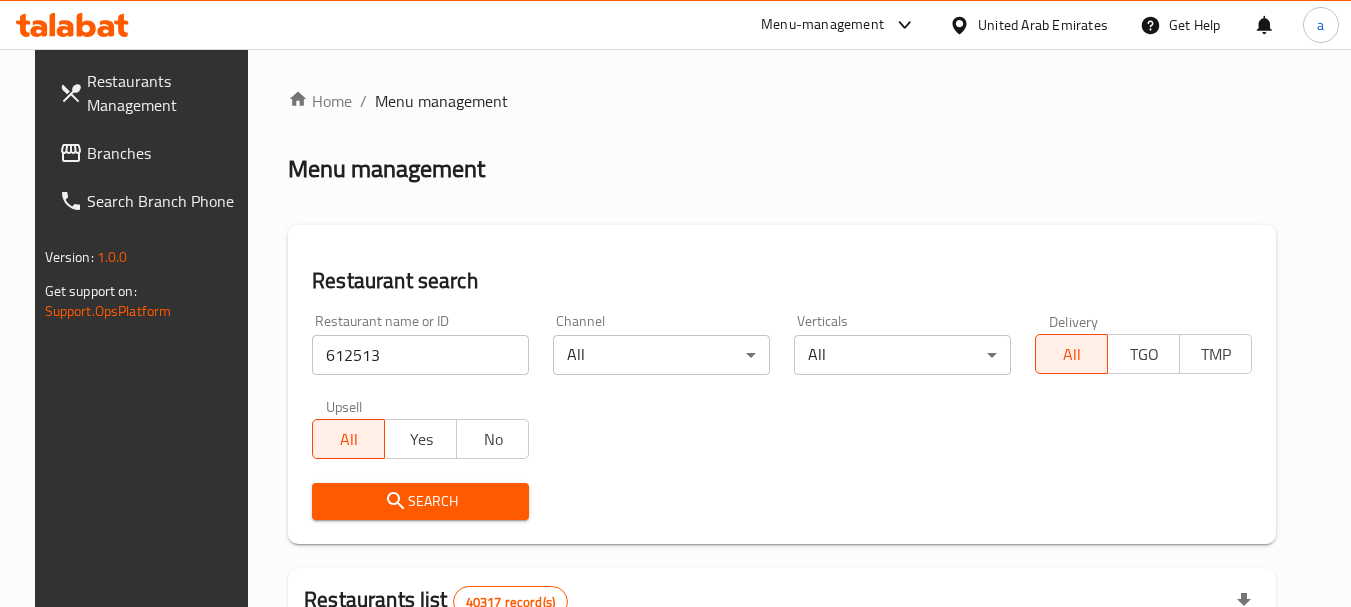 click on "Search" at bounding box center (420, 501) 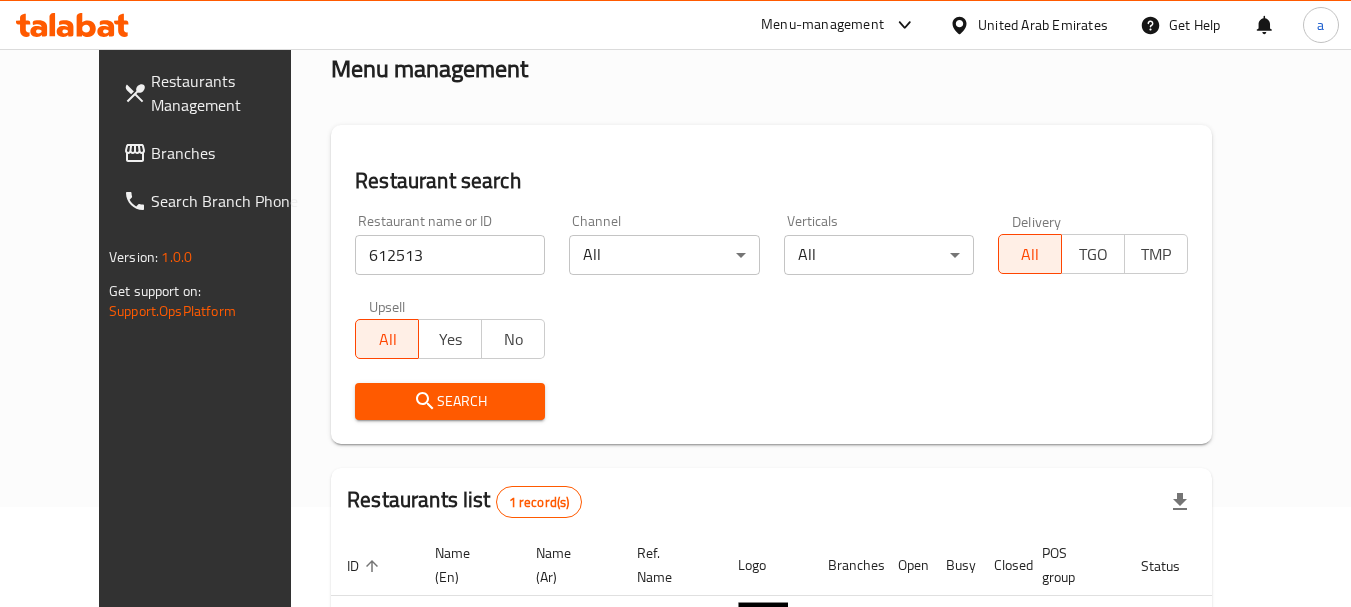 scroll, scrollTop: 268, scrollLeft: 0, axis: vertical 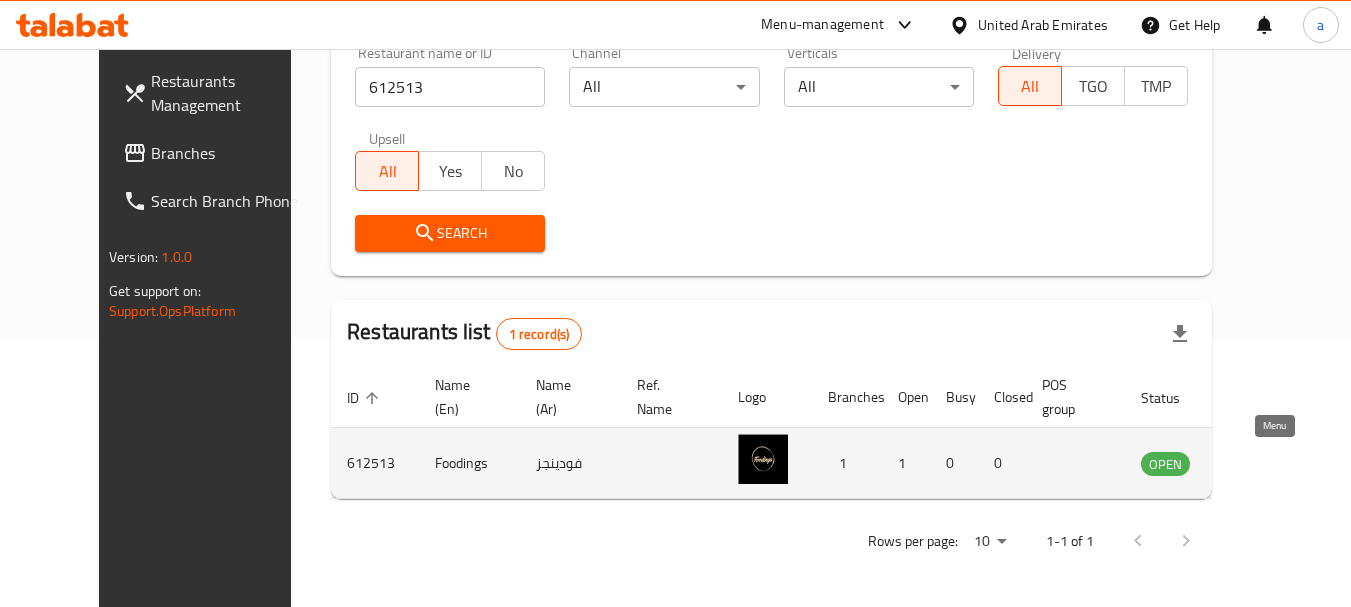 click 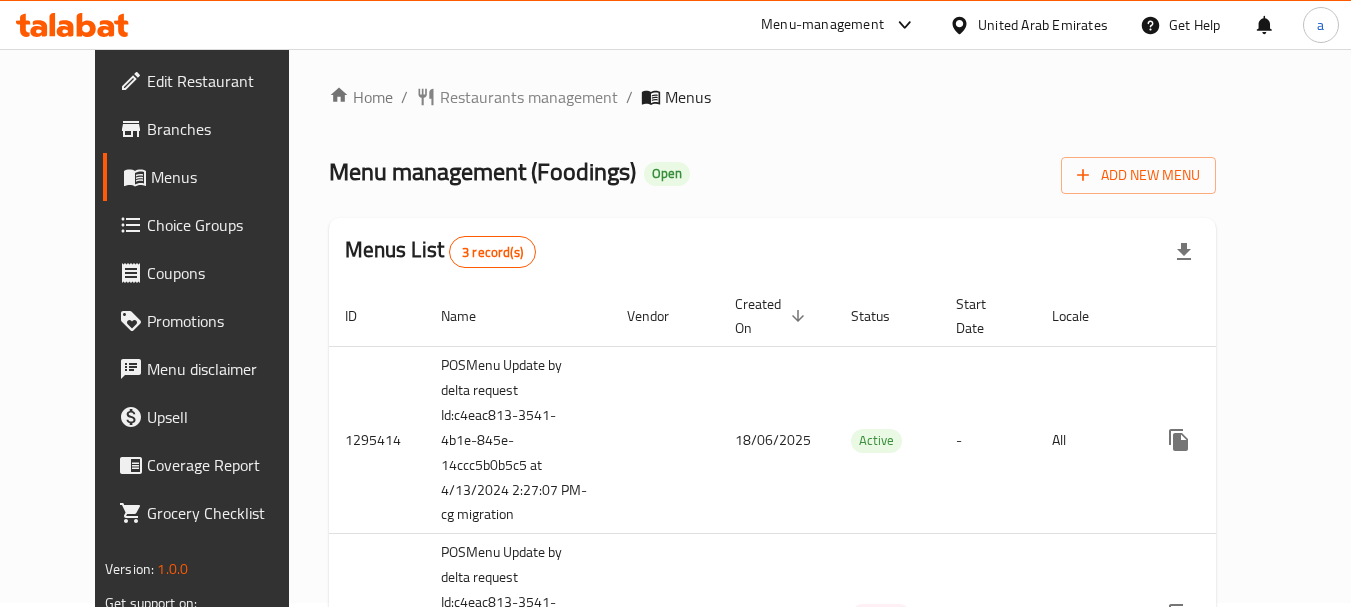 scroll, scrollTop: 0, scrollLeft: 0, axis: both 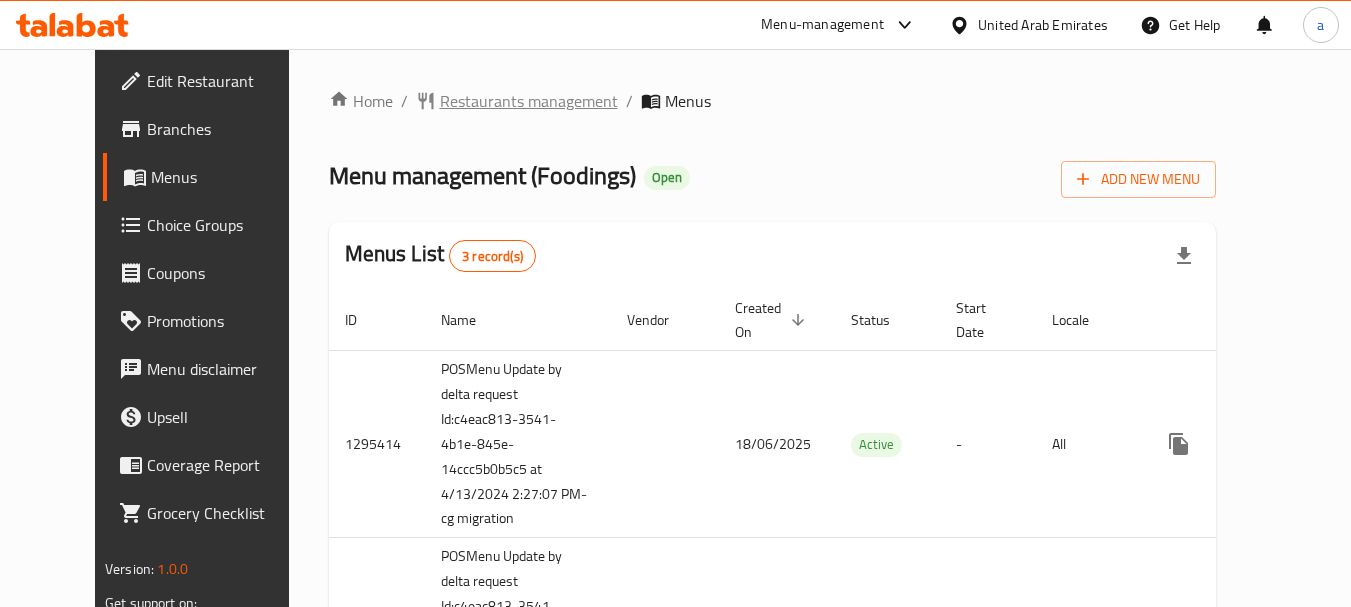click on "Restaurants management" at bounding box center (529, 101) 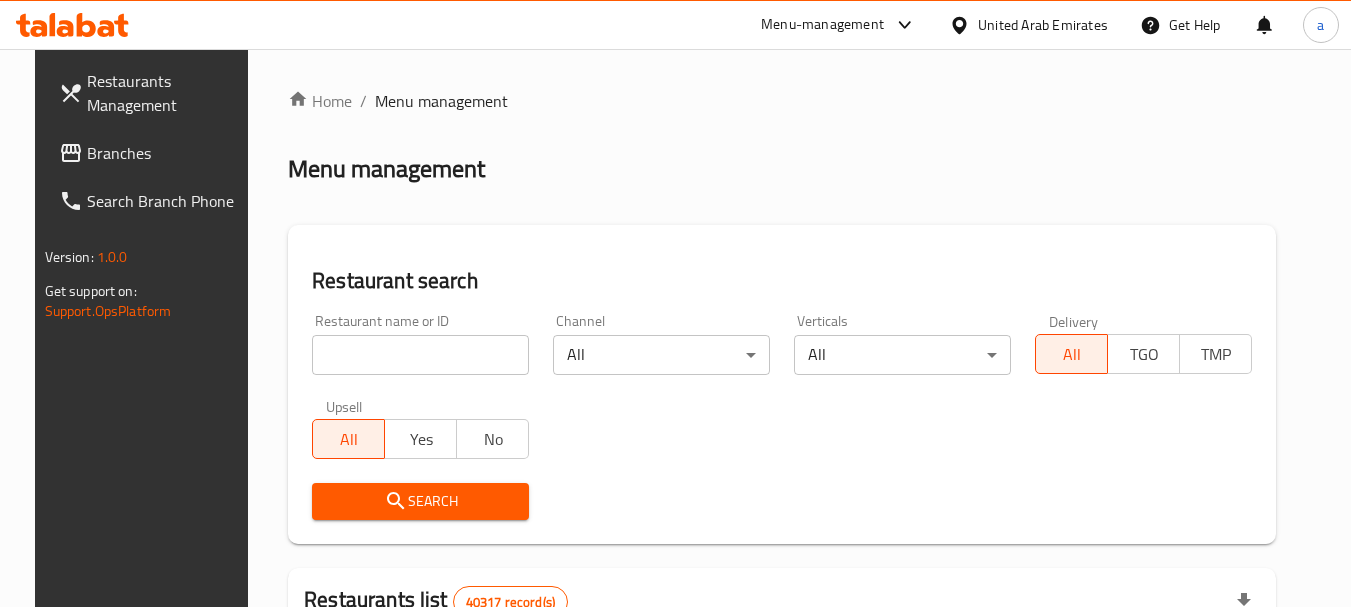 click on "Branches" at bounding box center (166, 153) 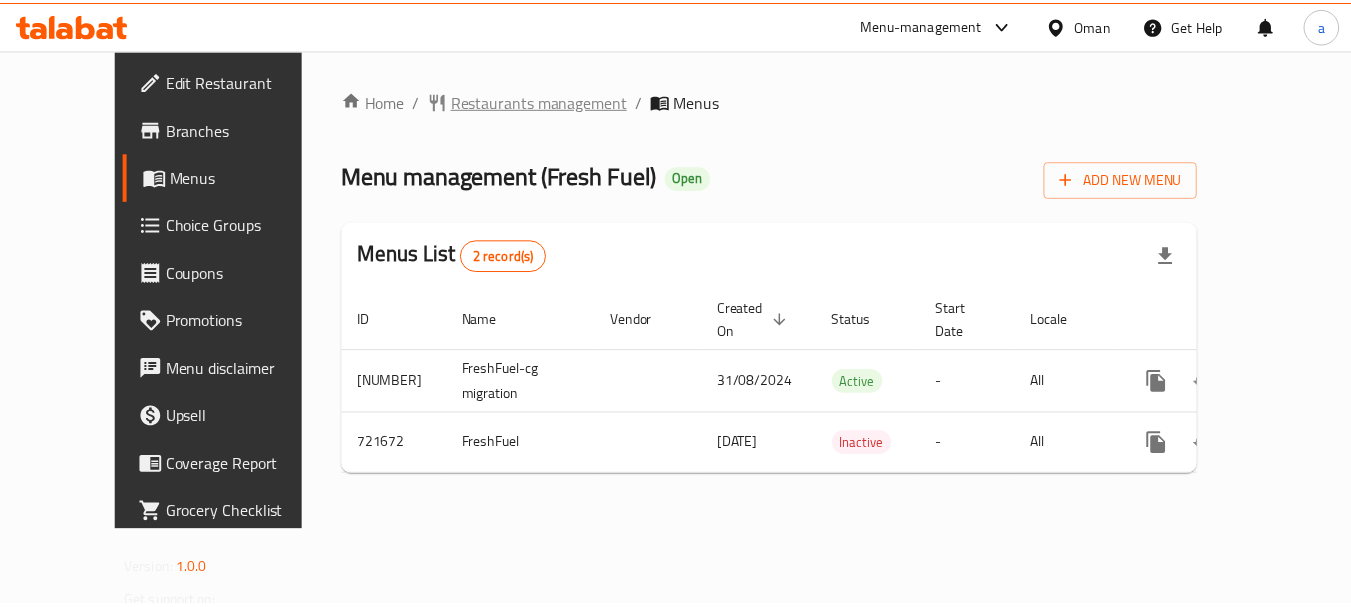 scroll, scrollTop: 0, scrollLeft: 0, axis: both 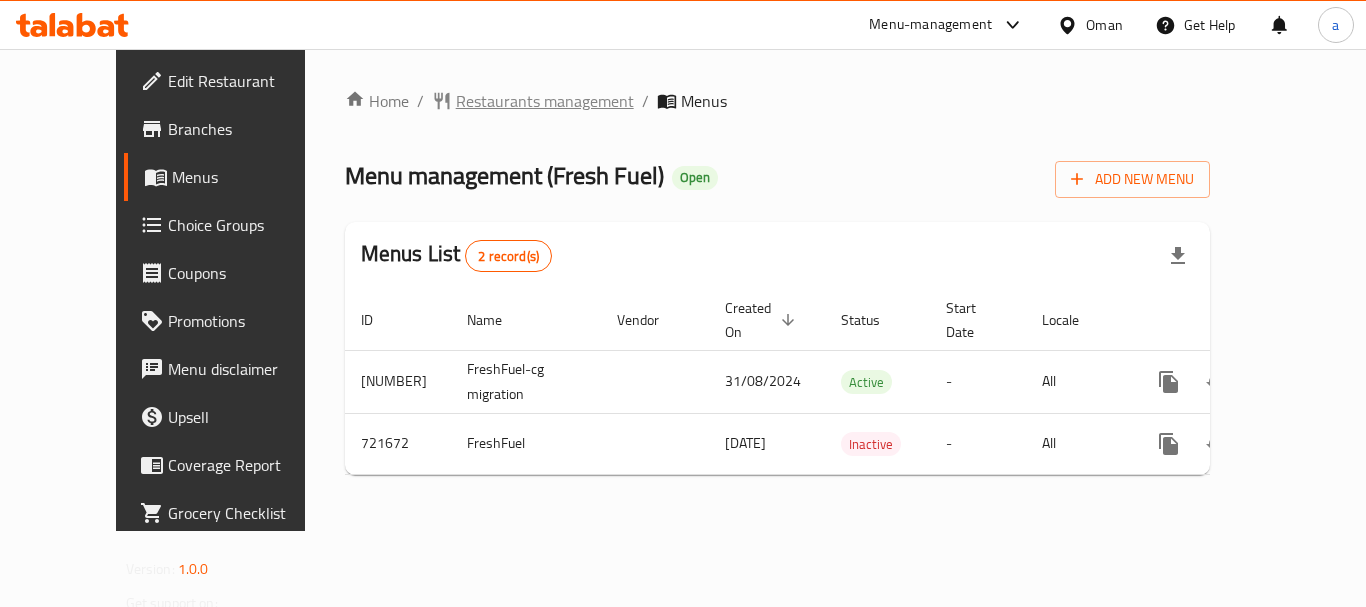 click on "Restaurants management" at bounding box center [545, 101] 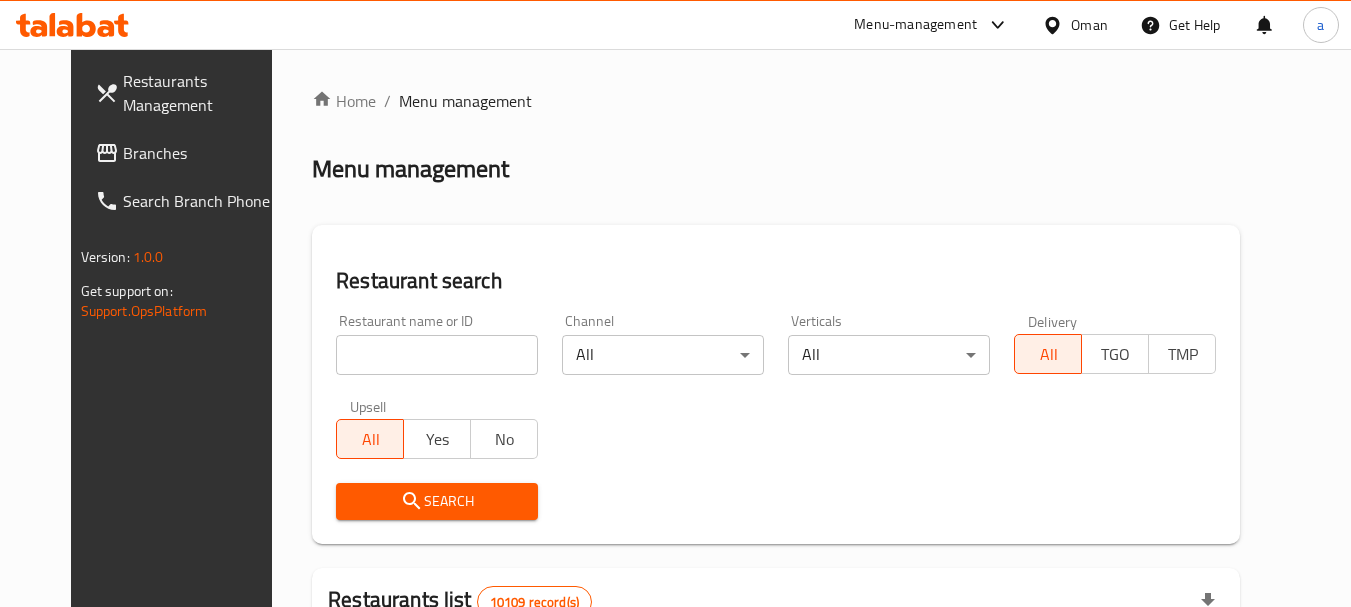 click at bounding box center (437, 355) 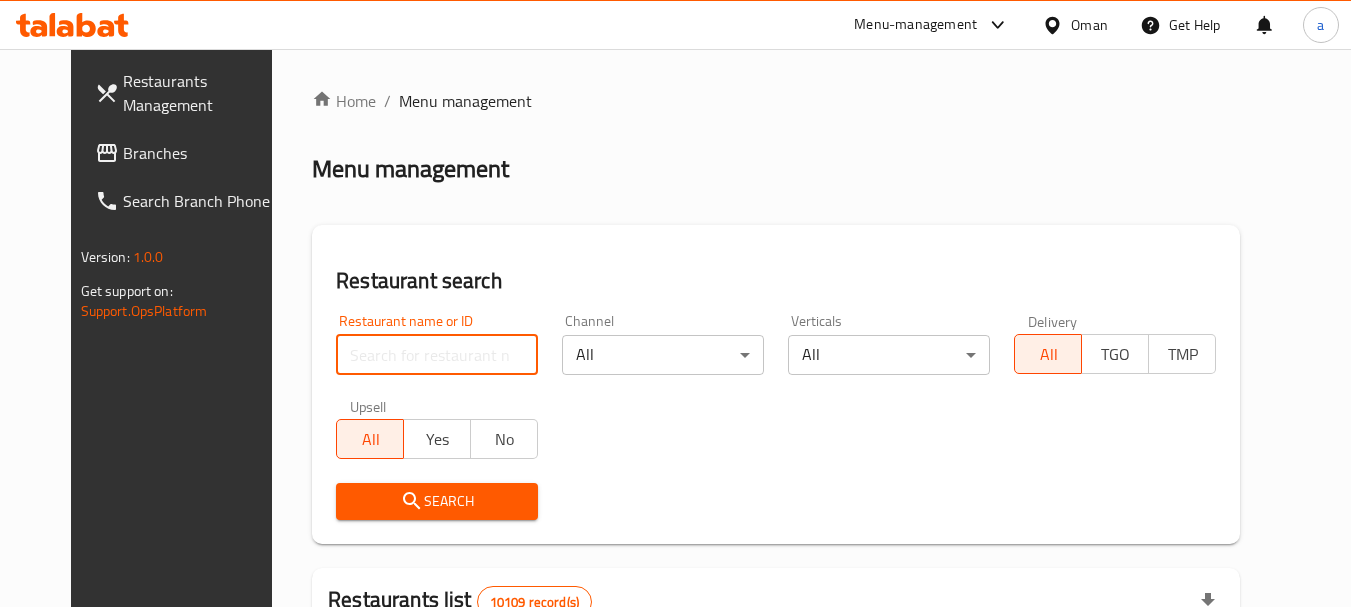 paste on "645920" 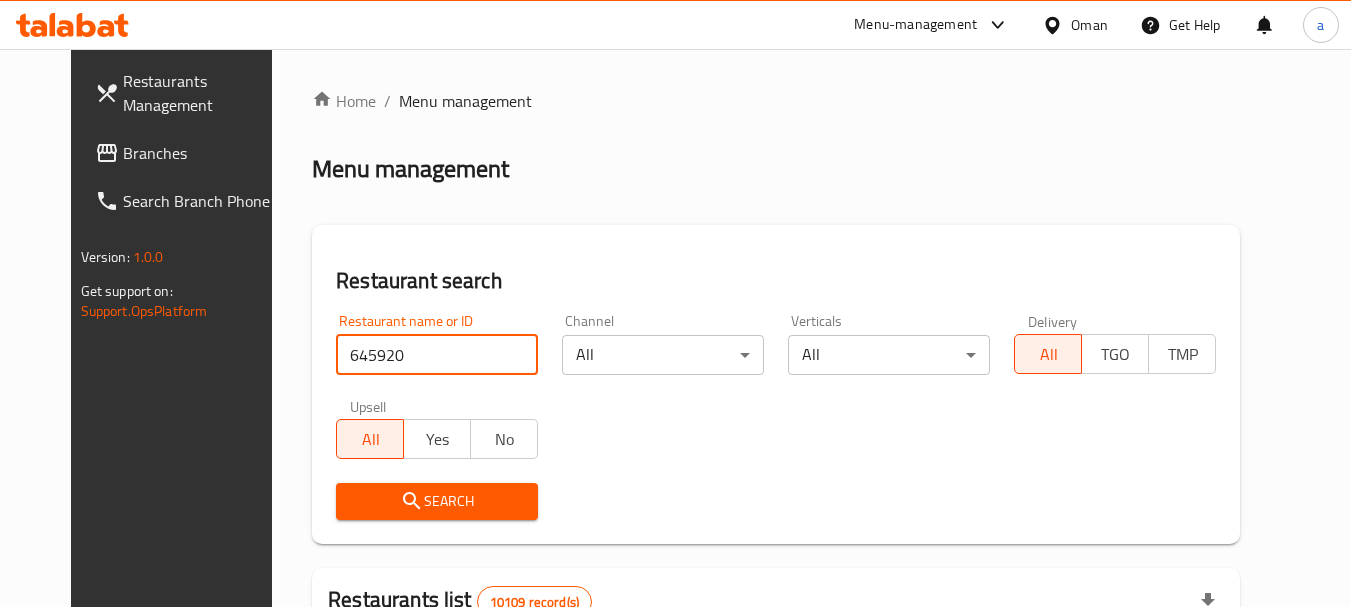 type on "645920" 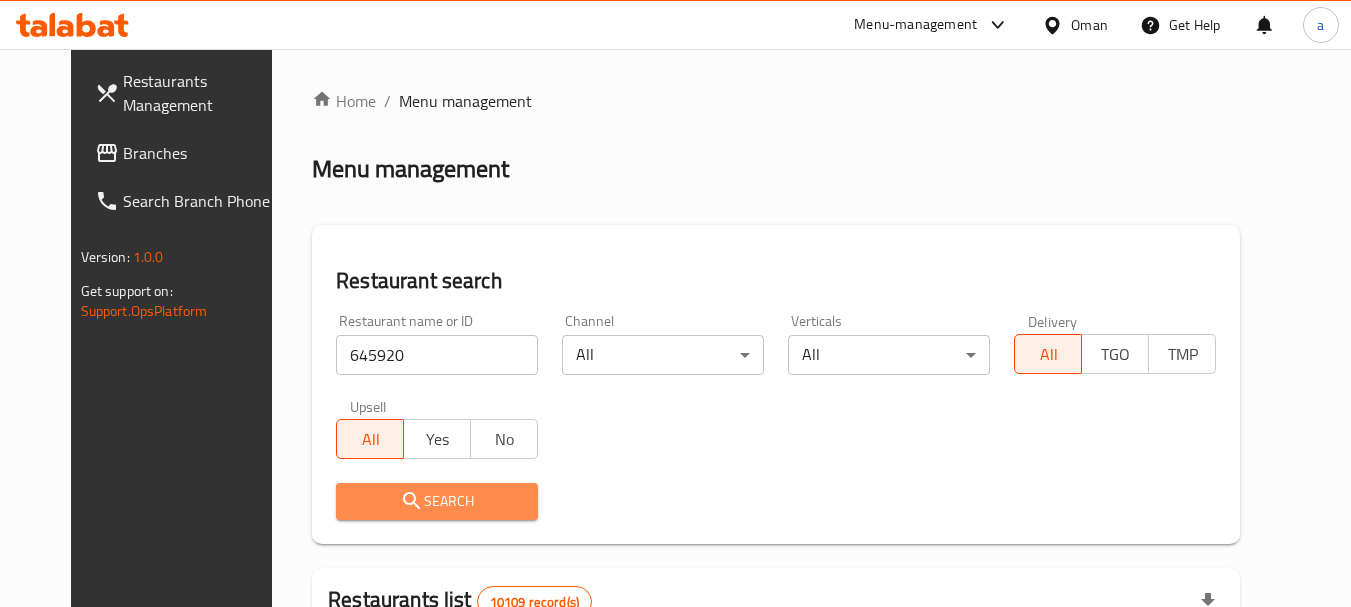 click on "Search" at bounding box center [437, 501] 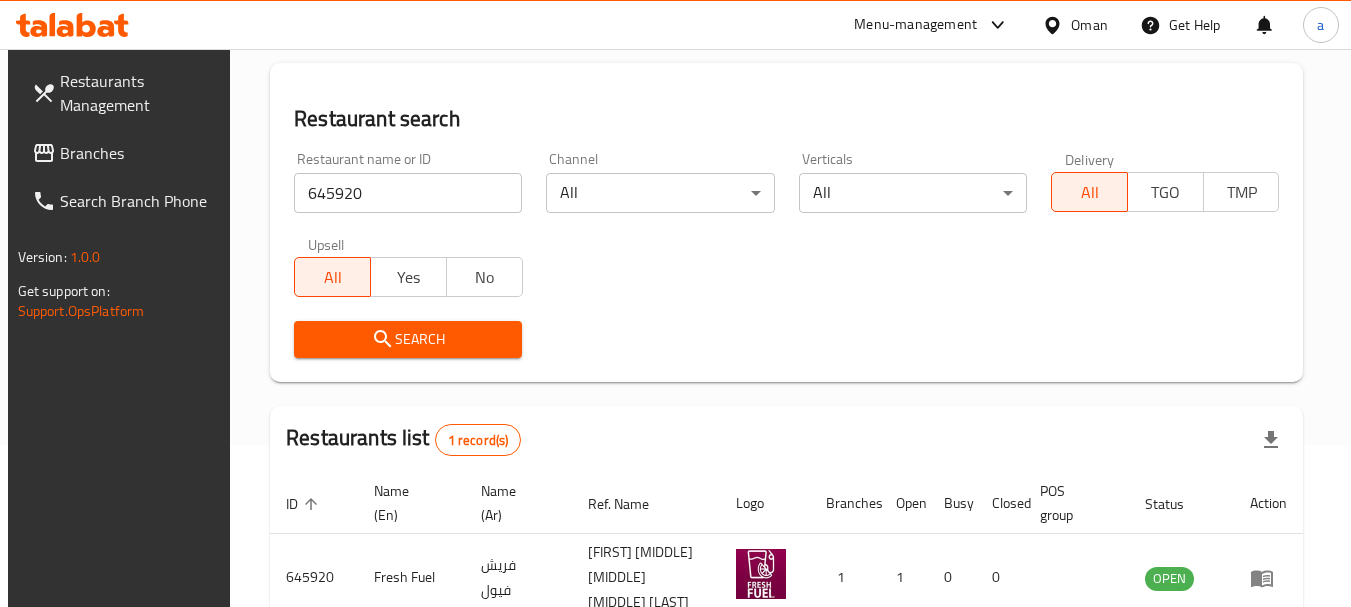 scroll, scrollTop: 0, scrollLeft: 0, axis: both 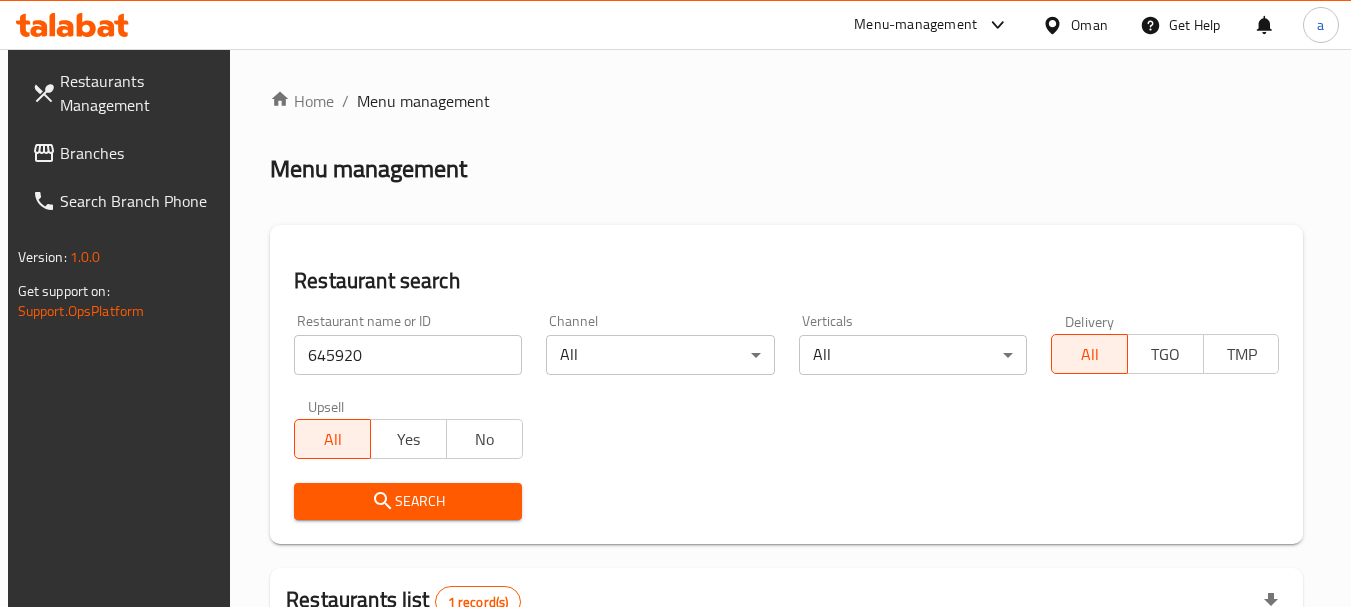 click on "Oman" at bounding box center [1089, 25] 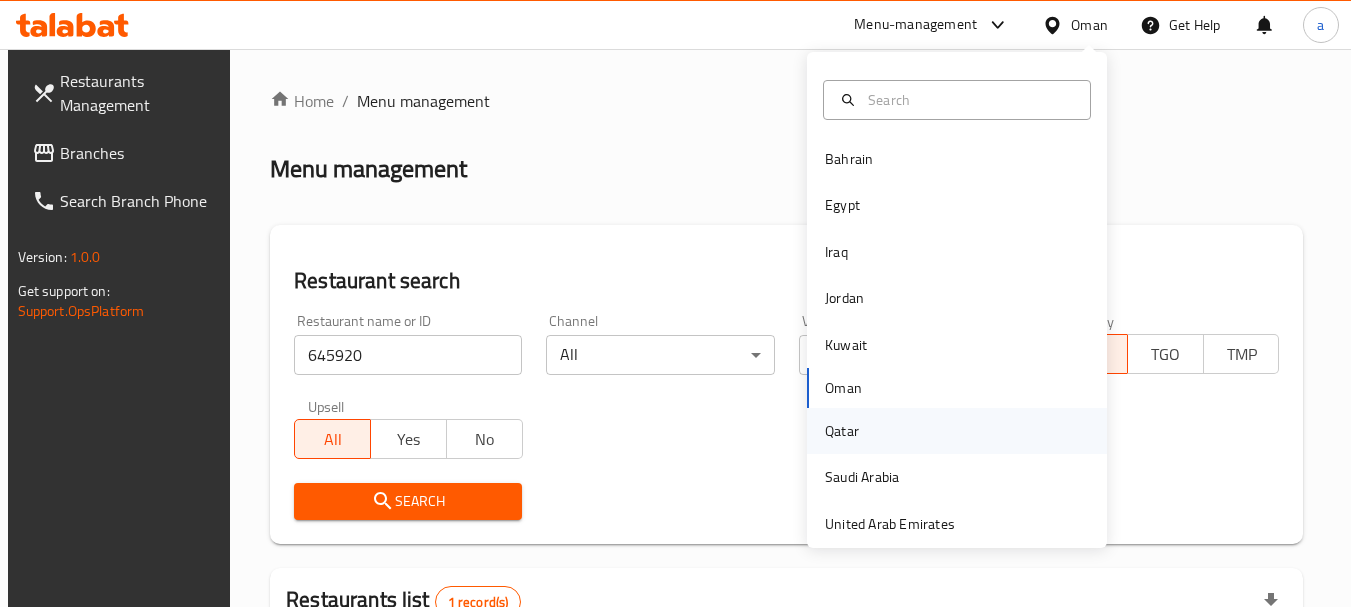 click on "Qatar" at bounding box center [842, 431] 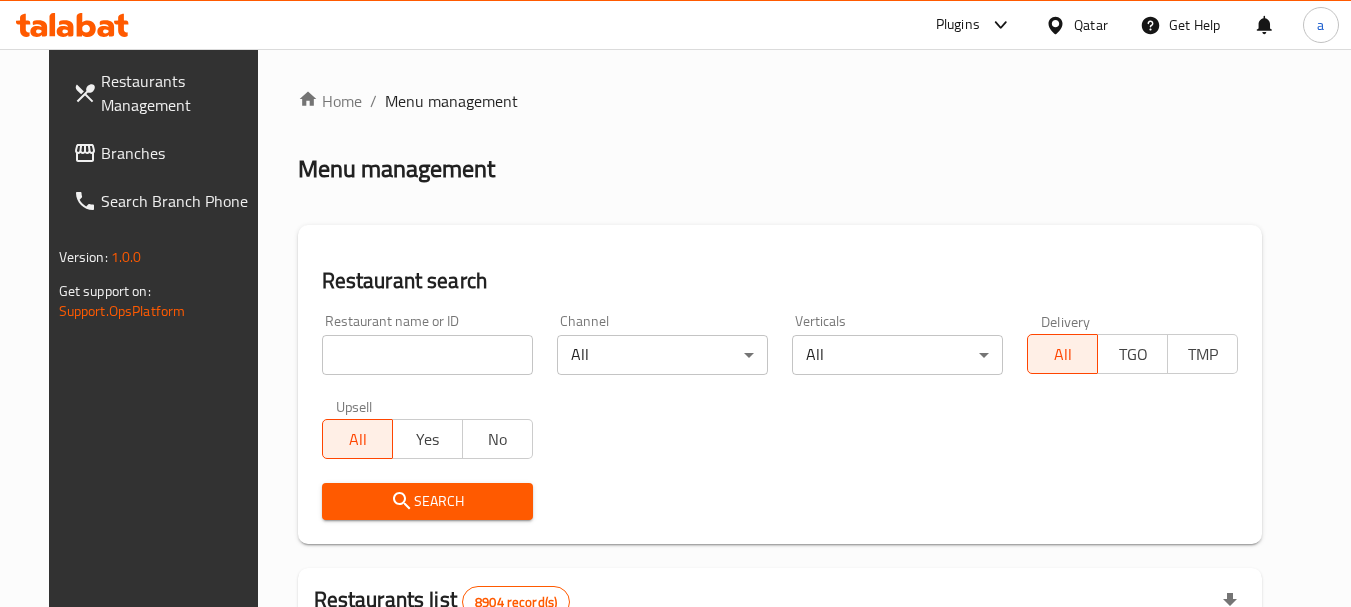 click on "Branches" at bounding box center [180, 153] 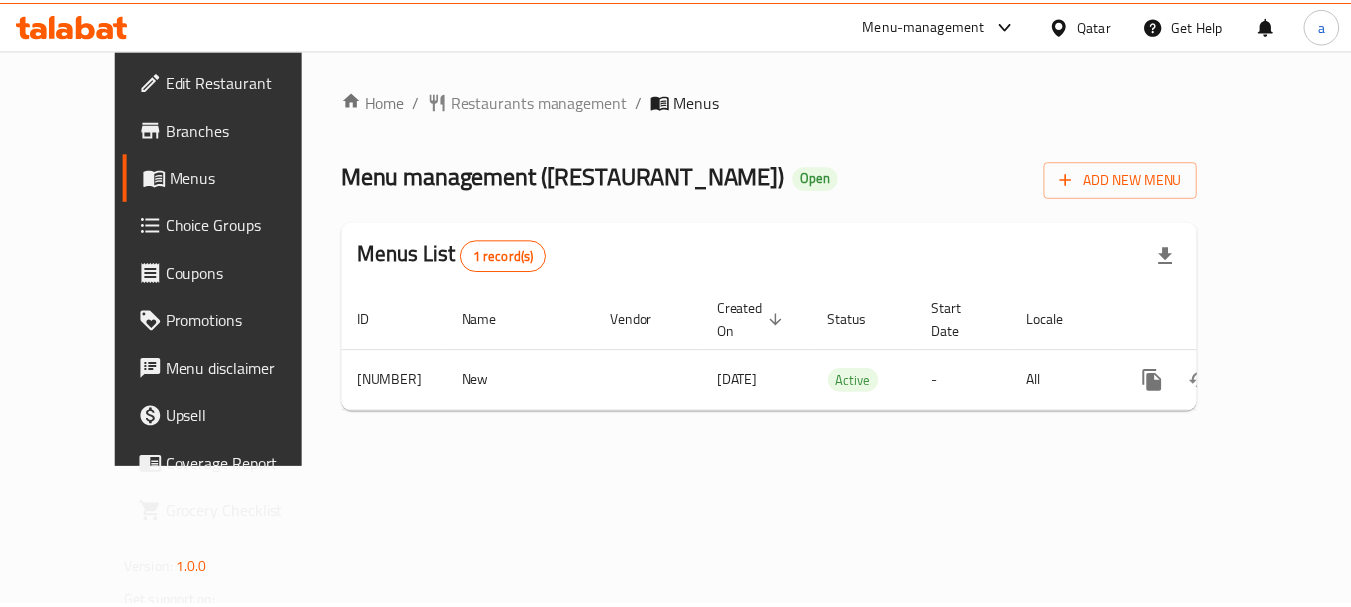 scroll, scrollTop: 0, scrollLeft: 0, axis: both 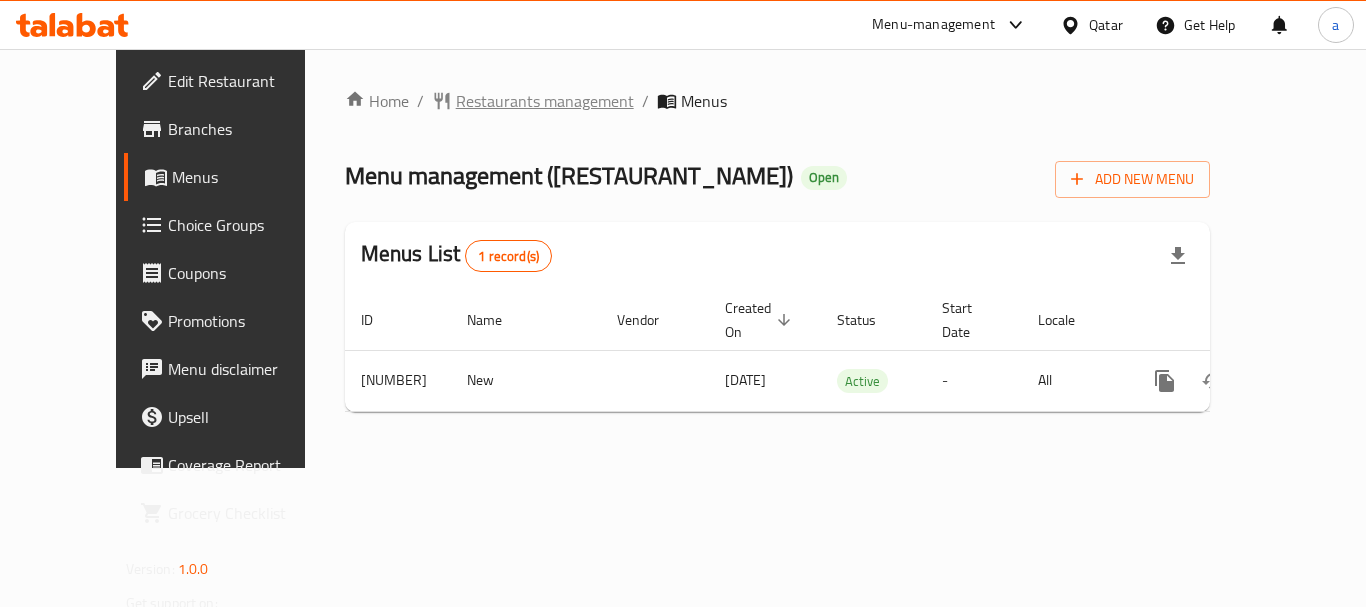 click on "Restaurants management" at bounding box center (545, 101) 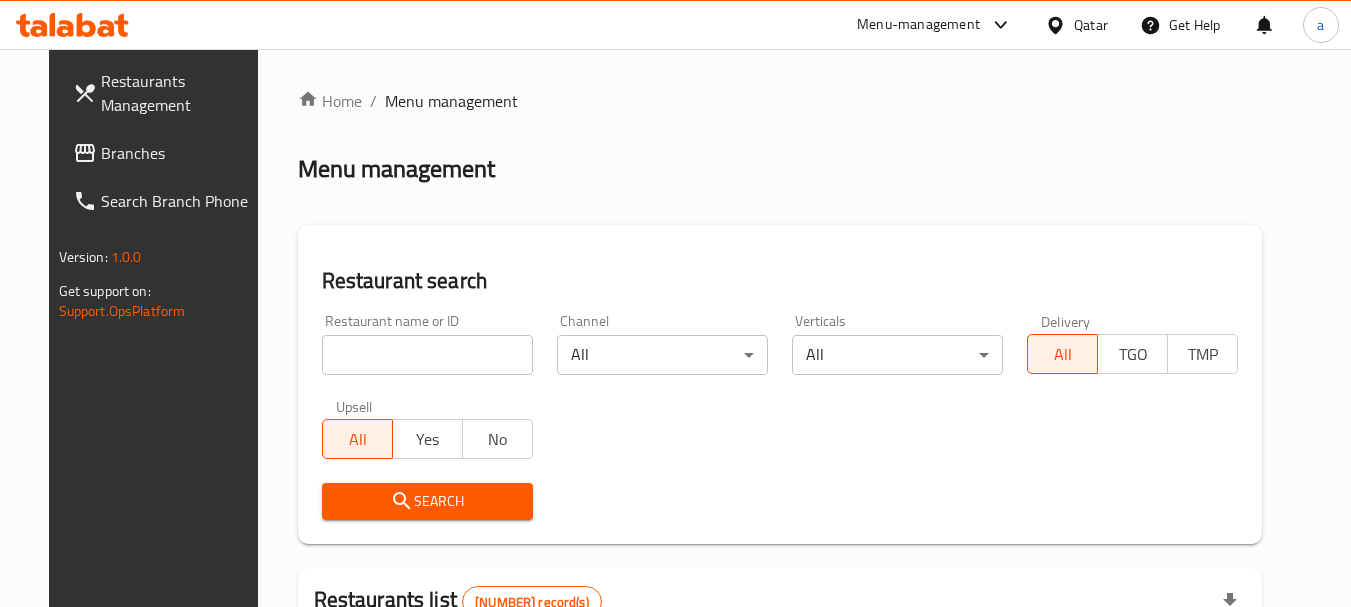 click at bounding box center [427, 355] 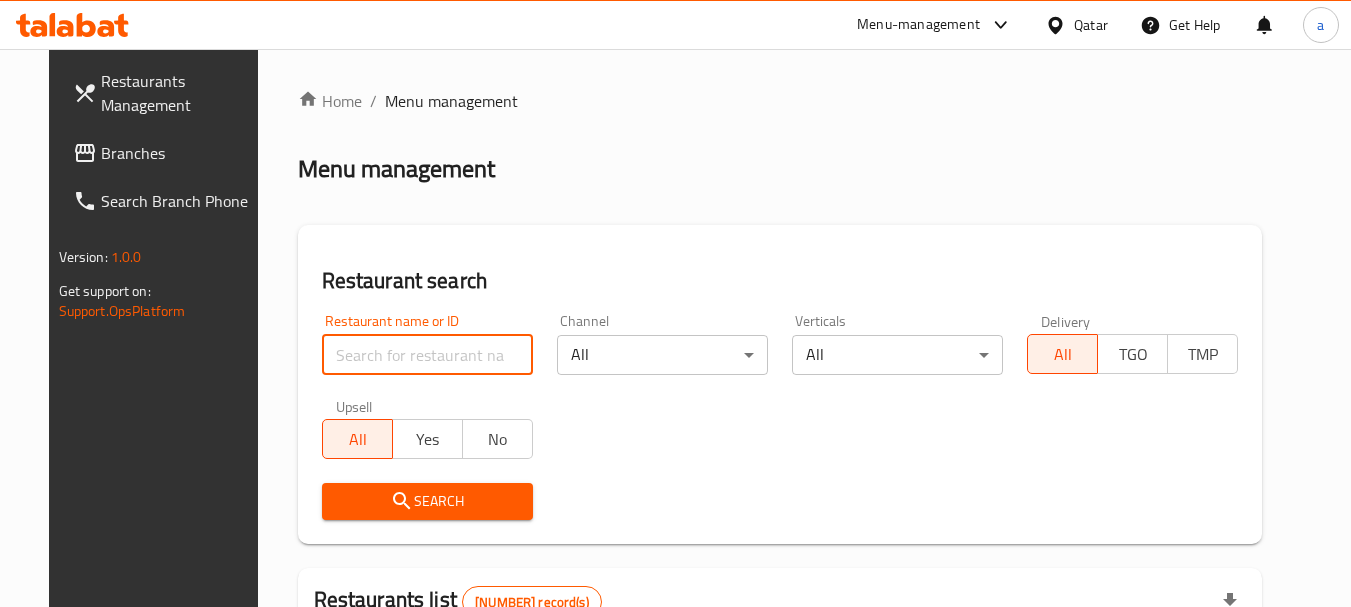 paste on "701168" 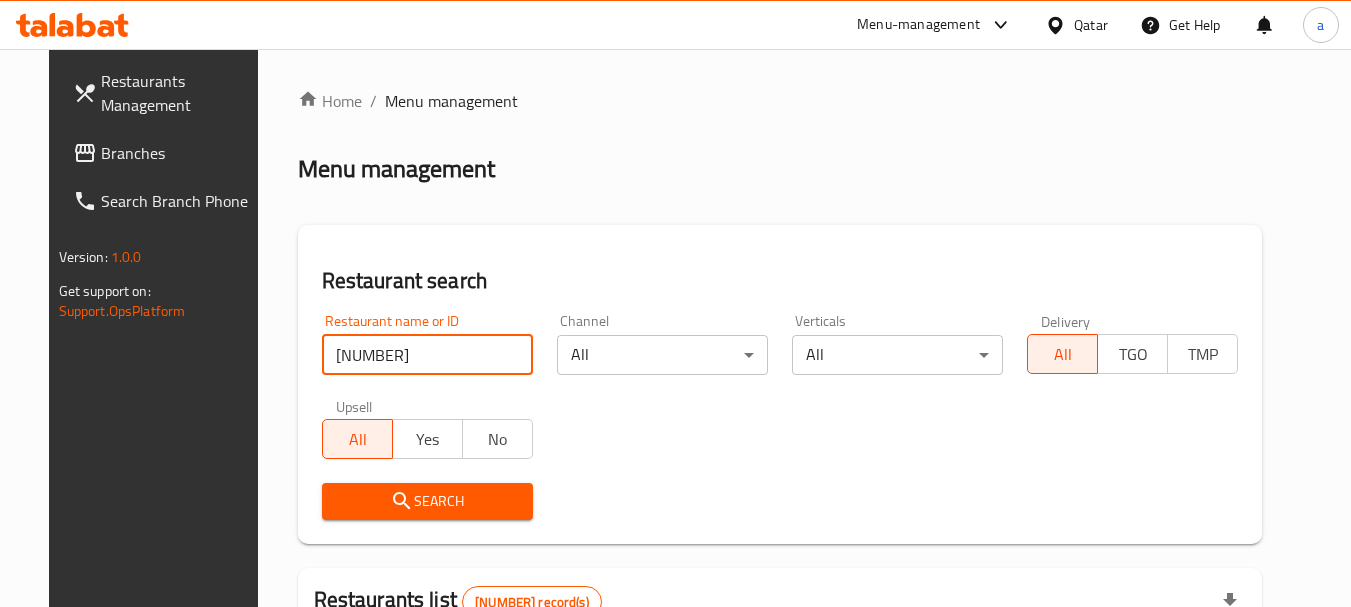 type on "701168" 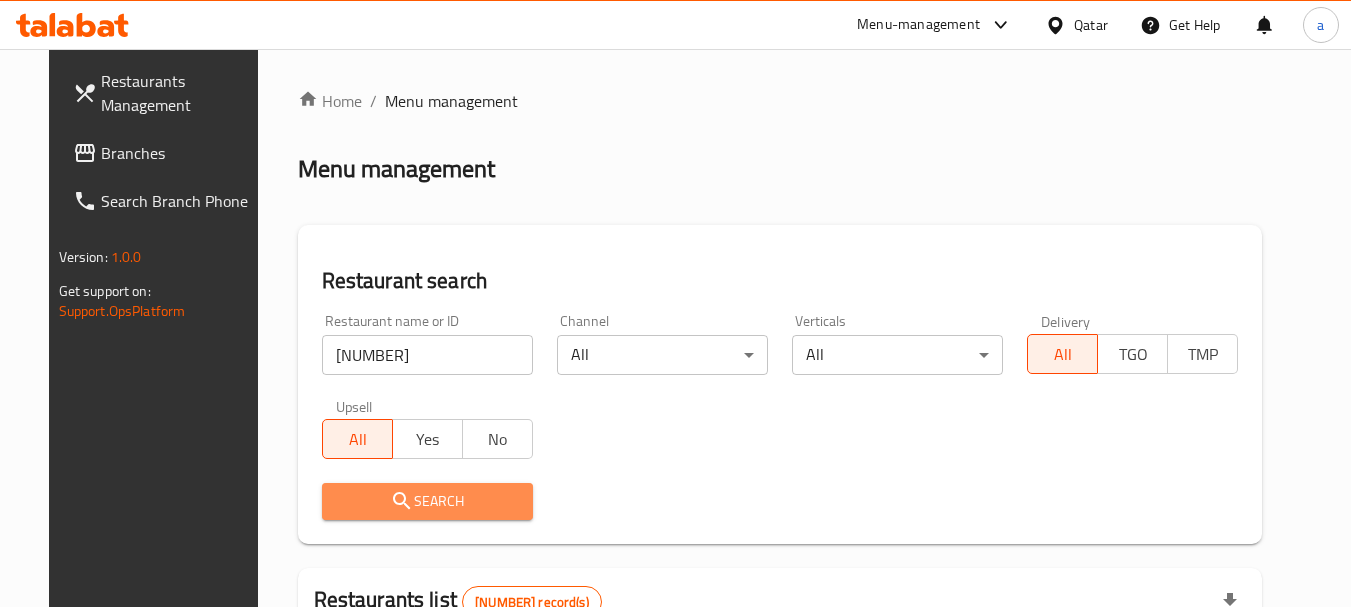 click on "Search" at bounding box center [427, 501] 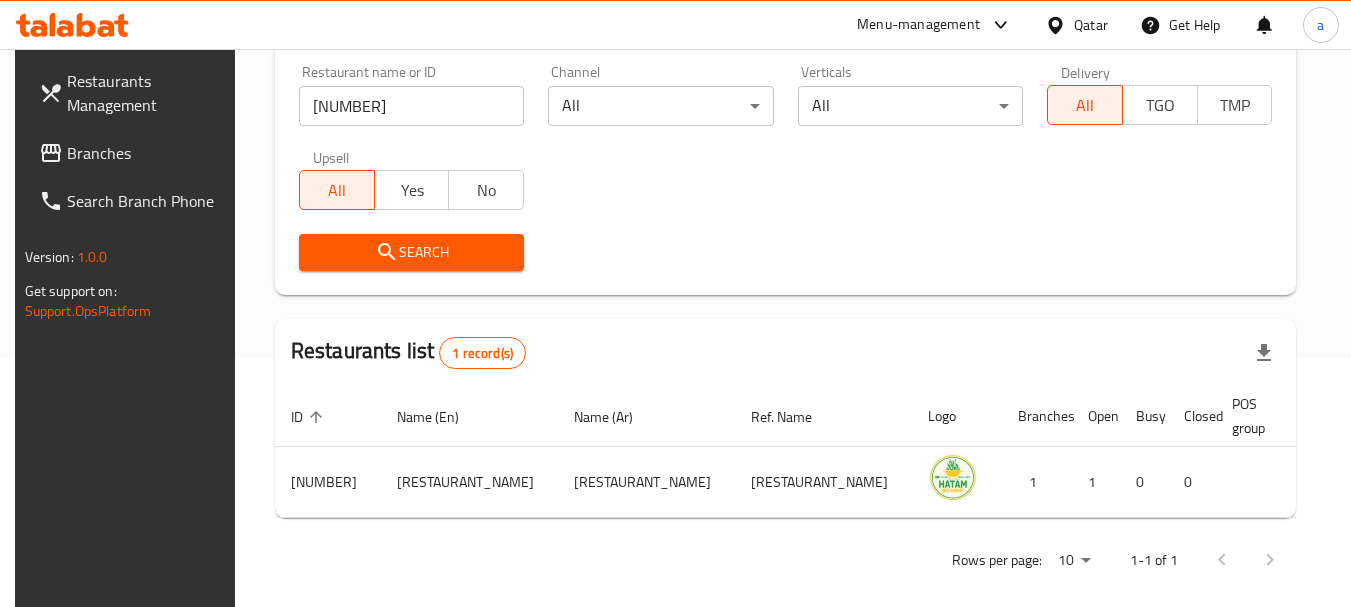 scroll, scrollTop: 268, scrollLeft: 0, axis: vertical 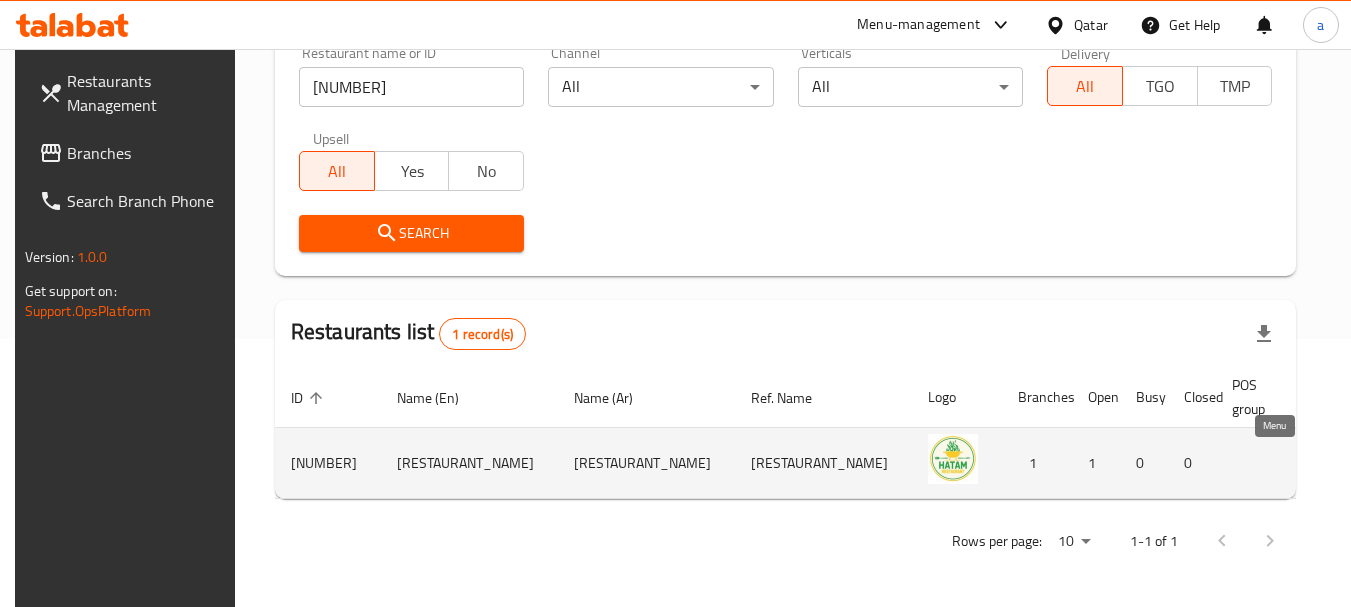 click 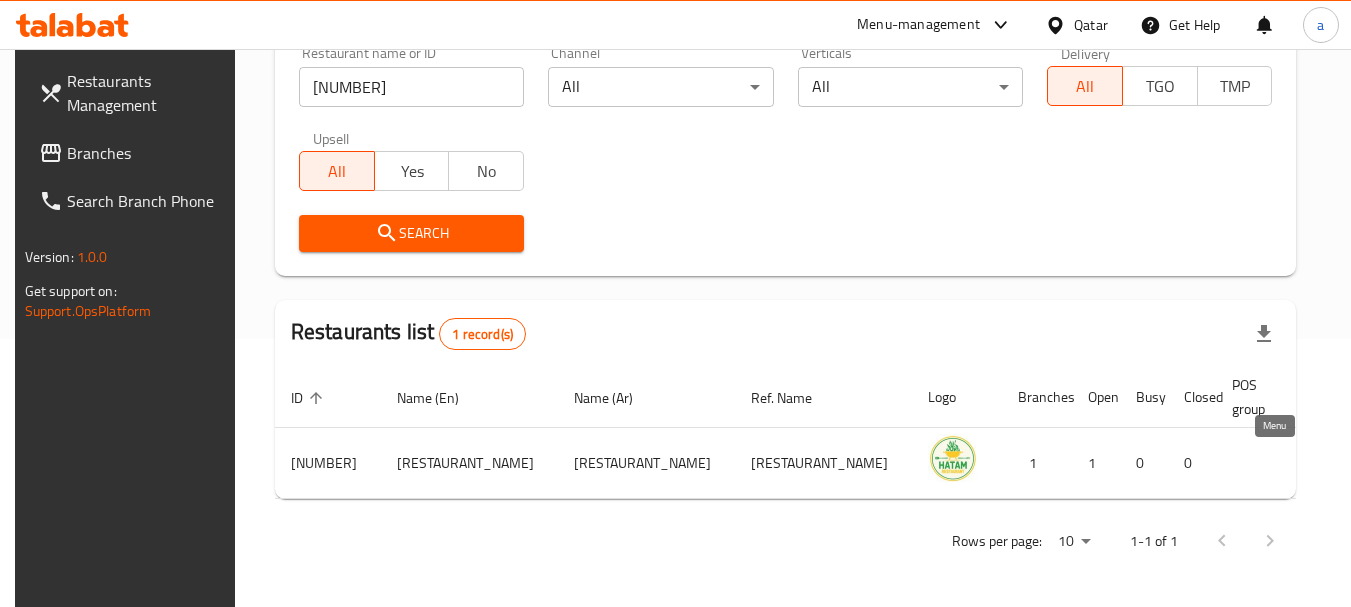 scroll, scrollTop: 0, scrollLeft: 0, axis: both 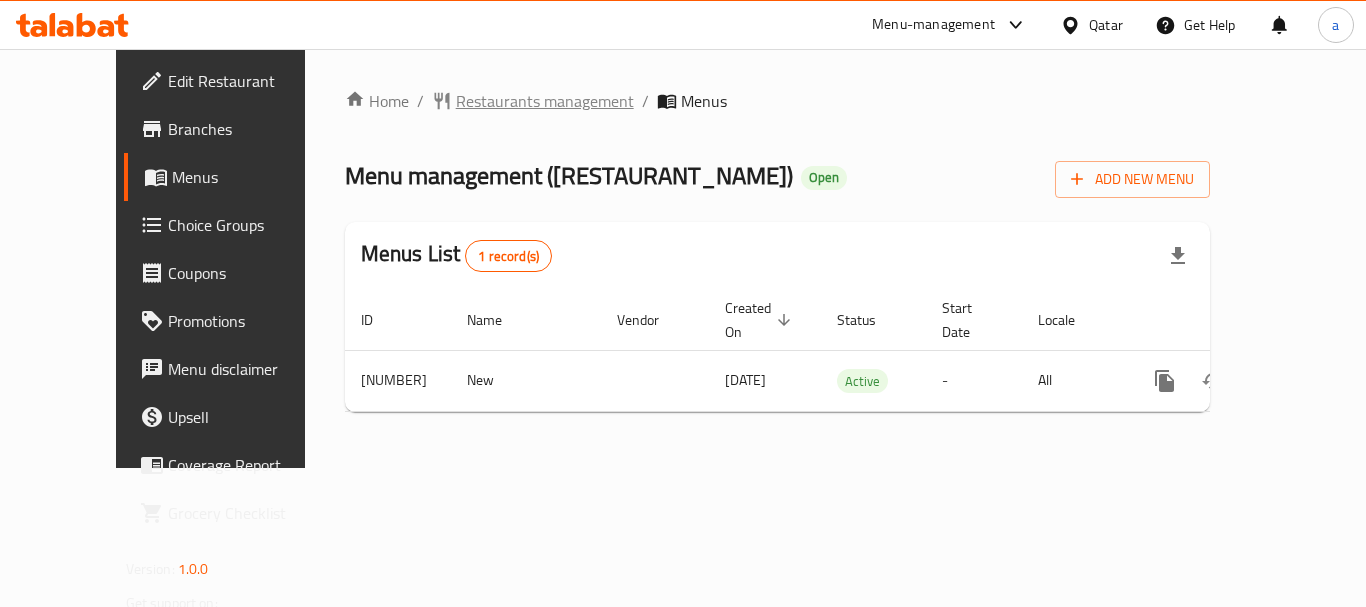 click on "Restaurants management" at bounding box center [545, 101] 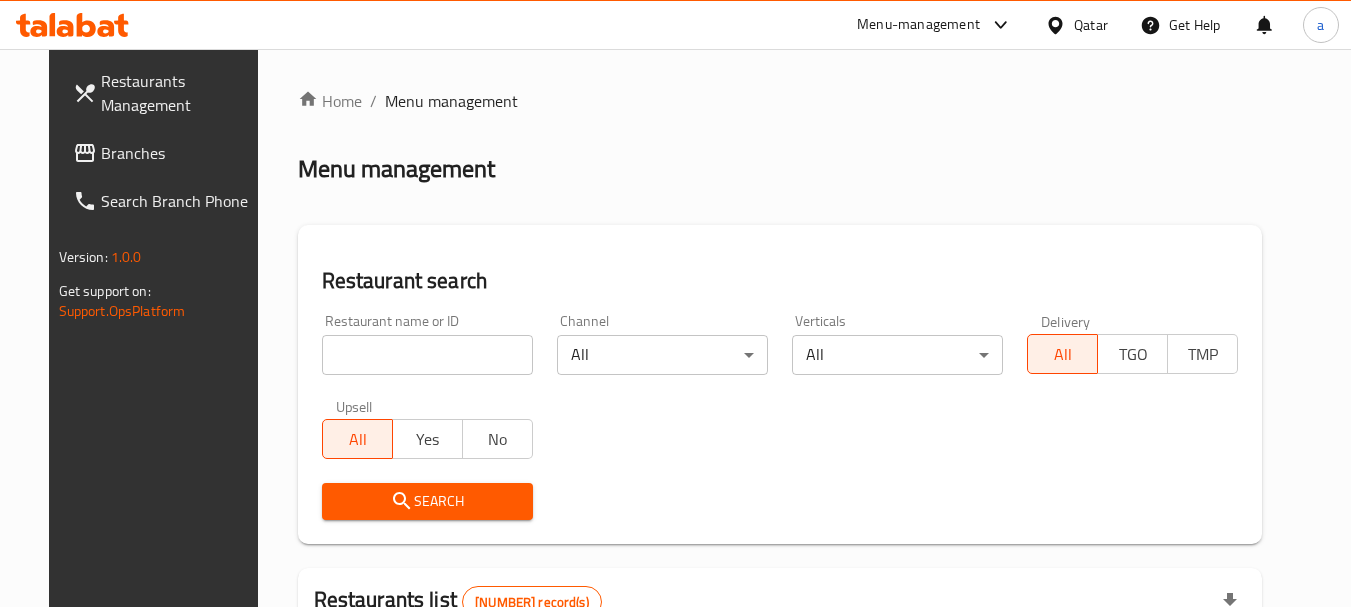 click on "Branches" at bounding box center [180, 153] 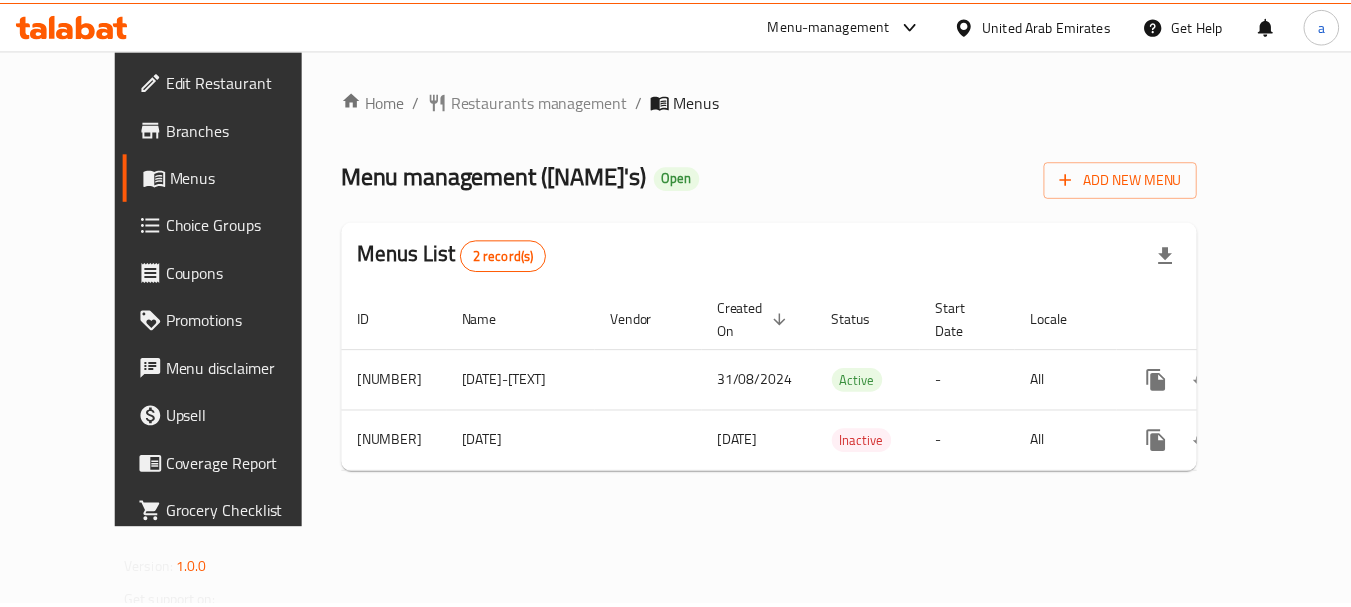 scroll, scrollTop: 0, scrollLeft: 0, axis: both 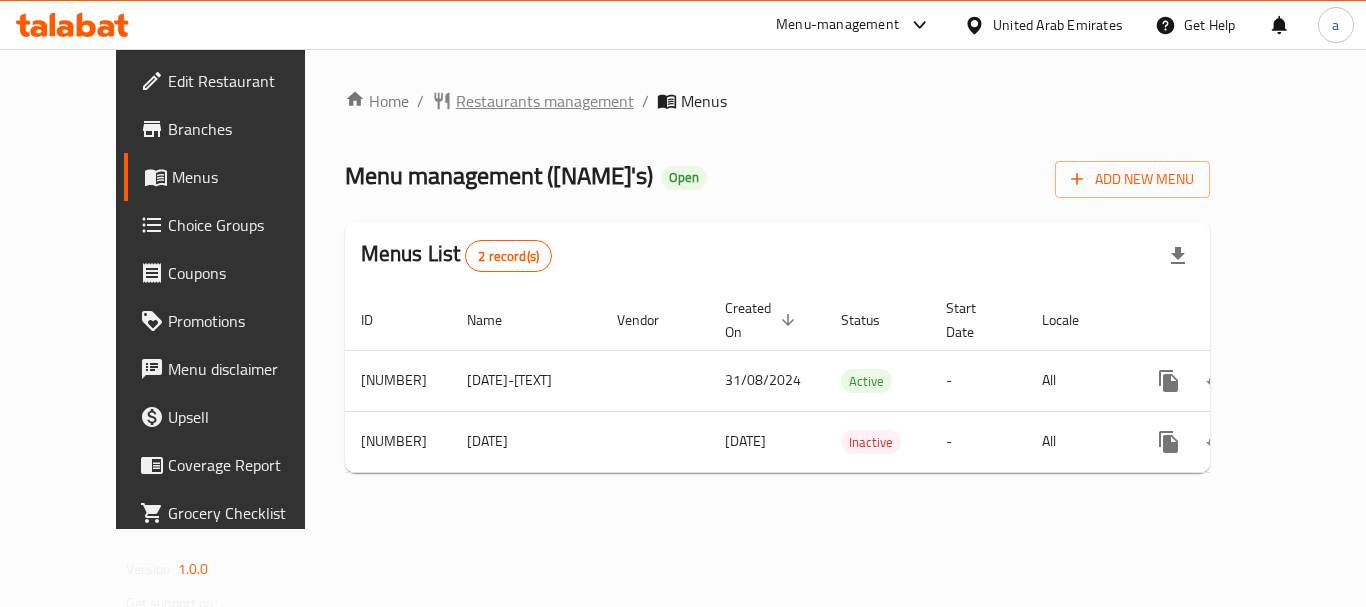 click on "Restaurants management" at bounding box center [545, 101] 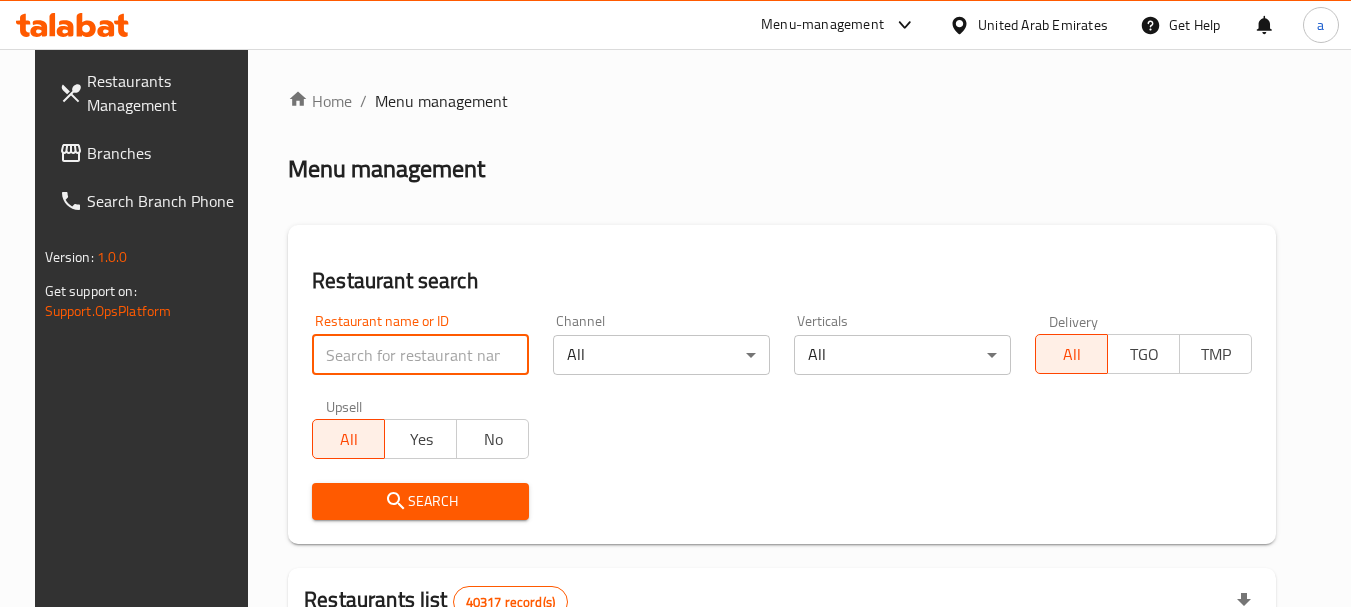 click at bounding box center (420, 355) 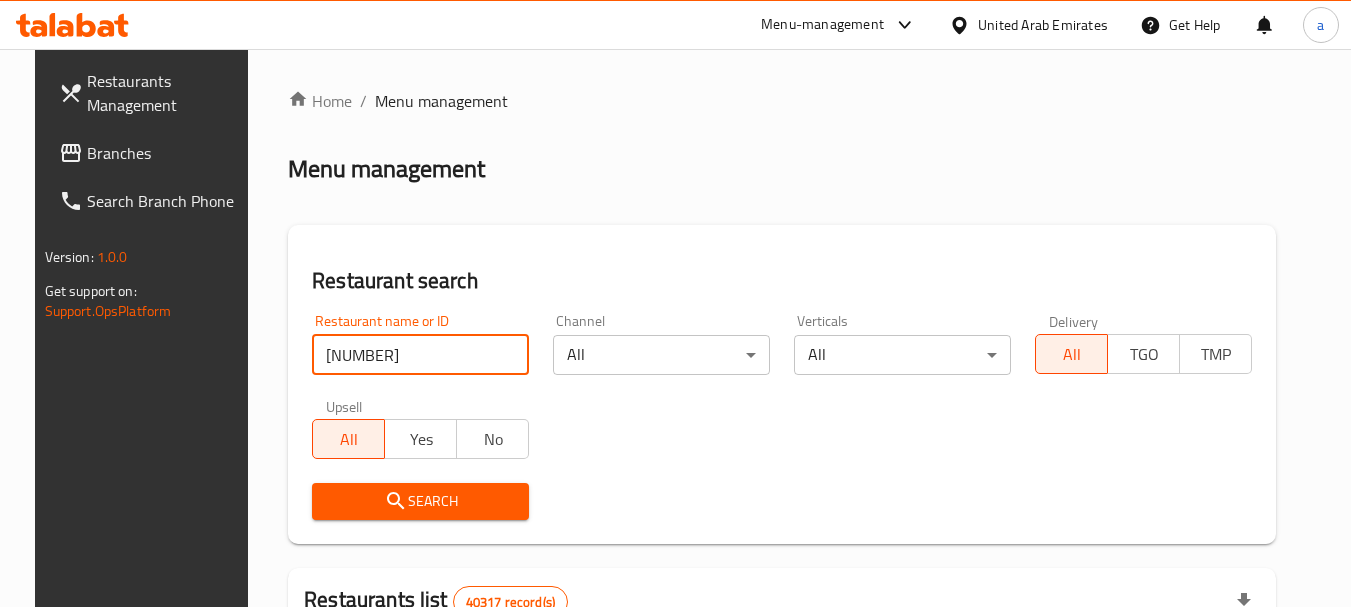 type on "600358" 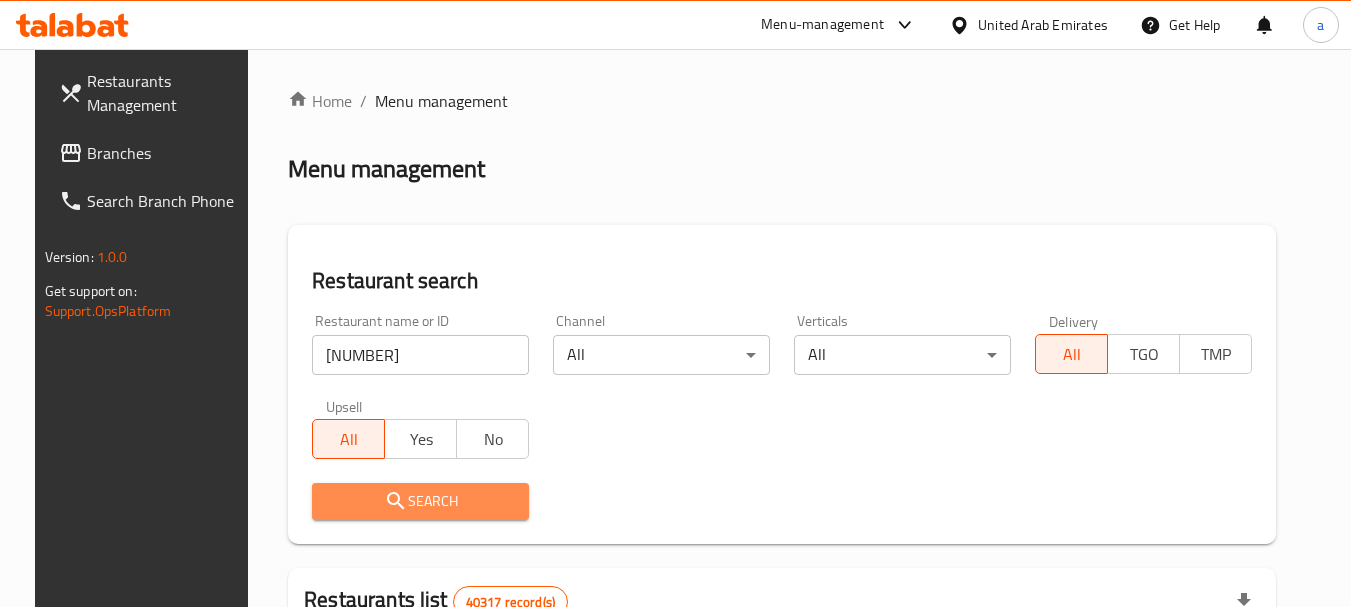 click on "Search" at bounding box center [420, 501] 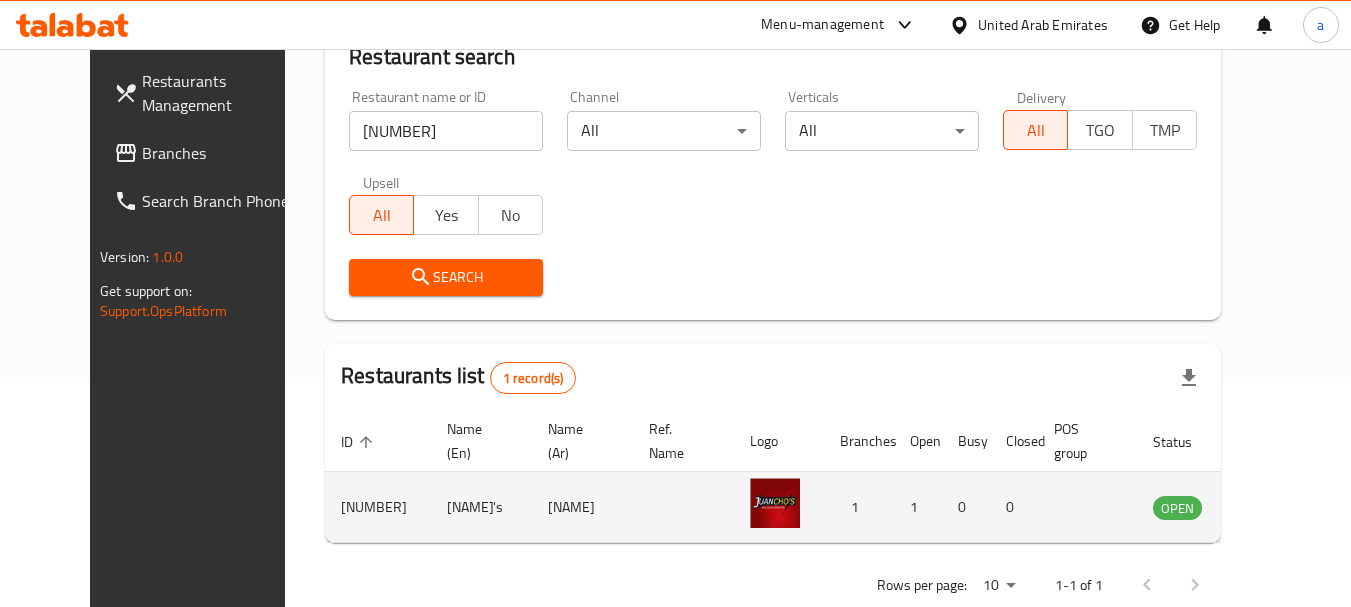 scroll, scrollTop: 268, scrollLeft: 0, axis: vertical 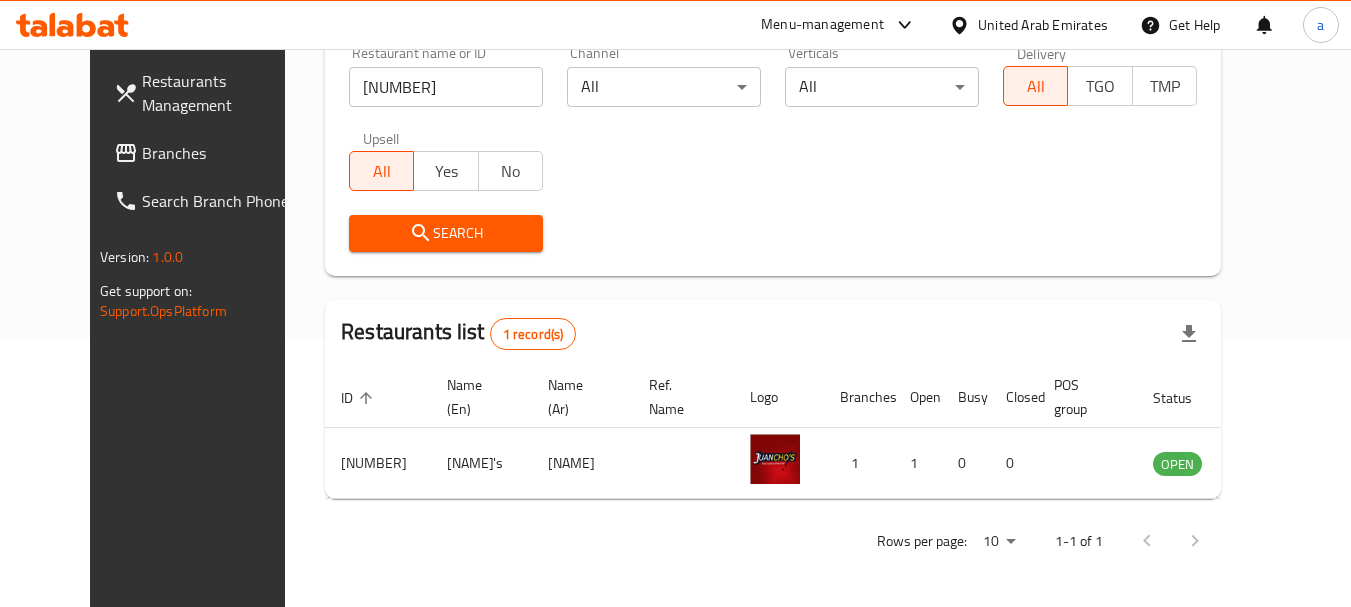 click on "Branches" at bounding box center [221, 153] 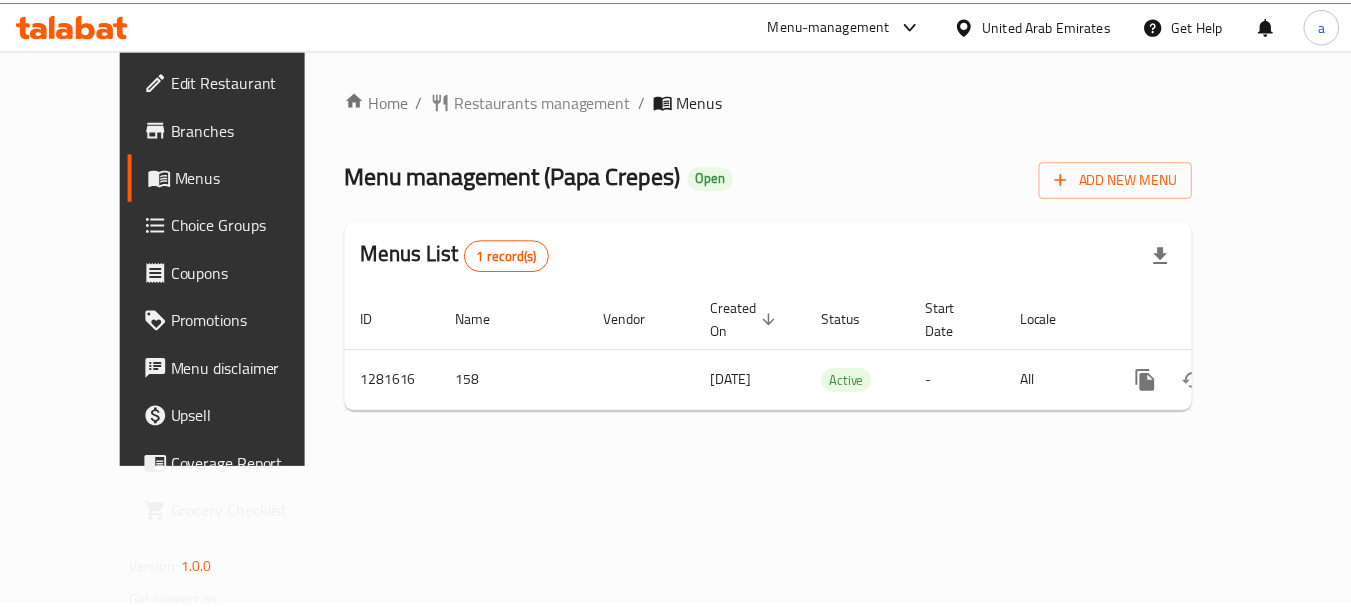 scroll, scrollTop: 0, scrollLeft: 0, axis: both 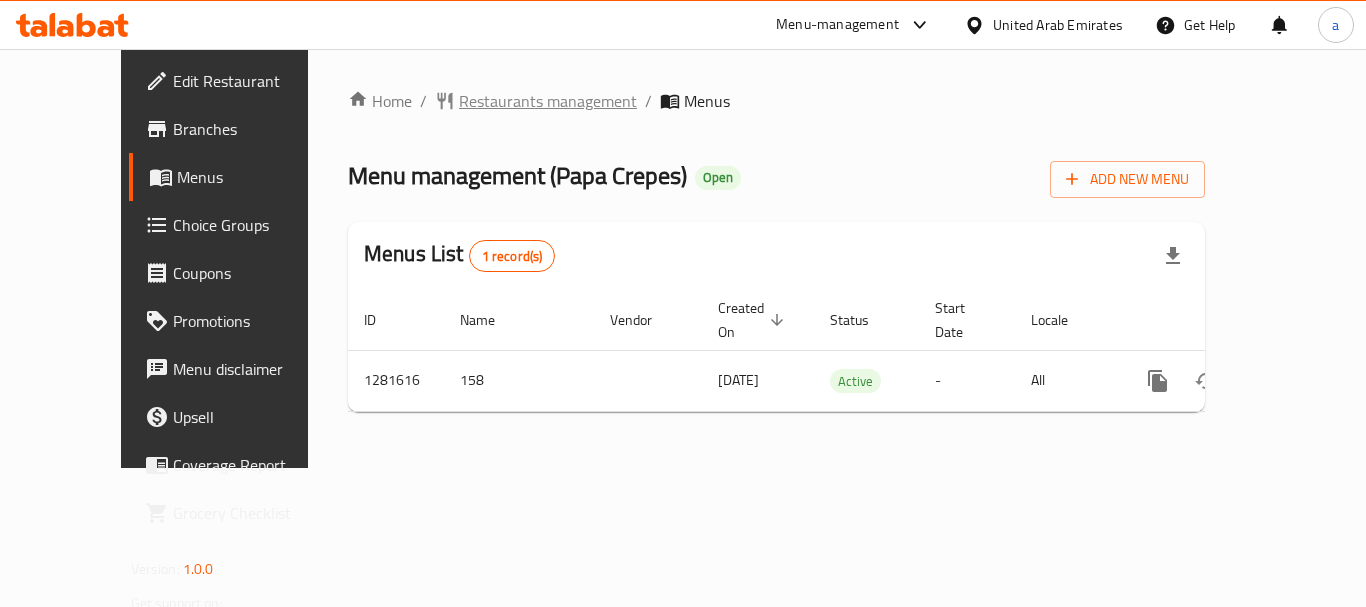 click on "Restaurants management" at bounding box center (548, 101) 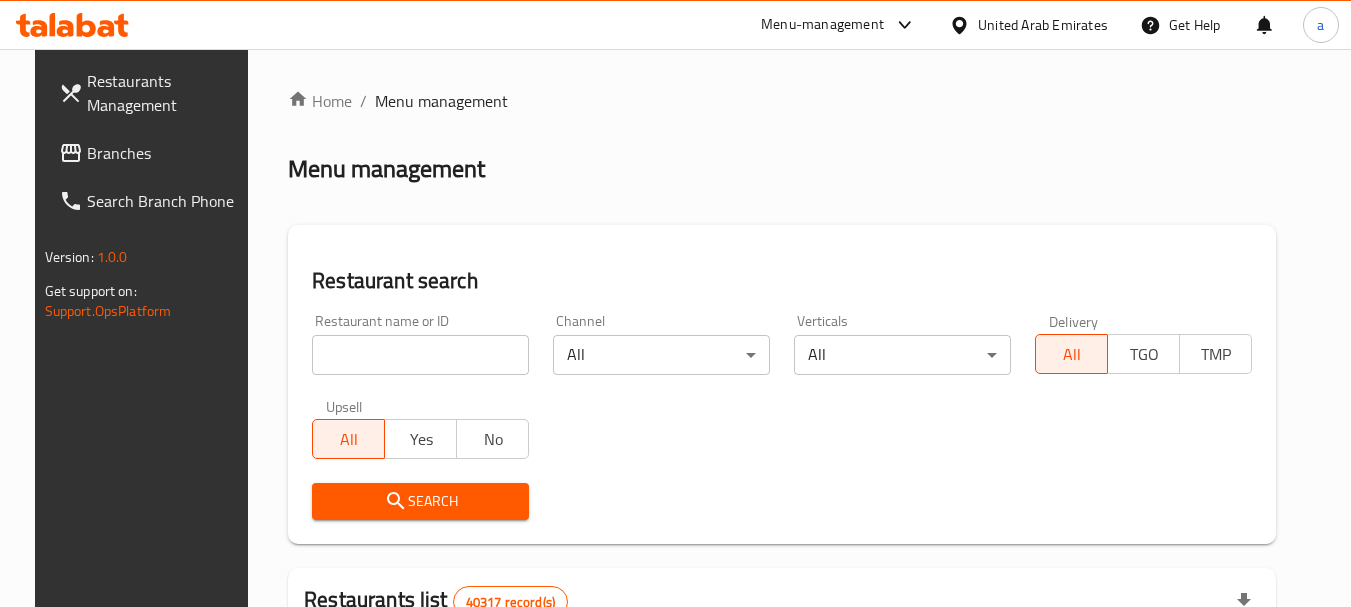 click at bounding box center [420, 355] 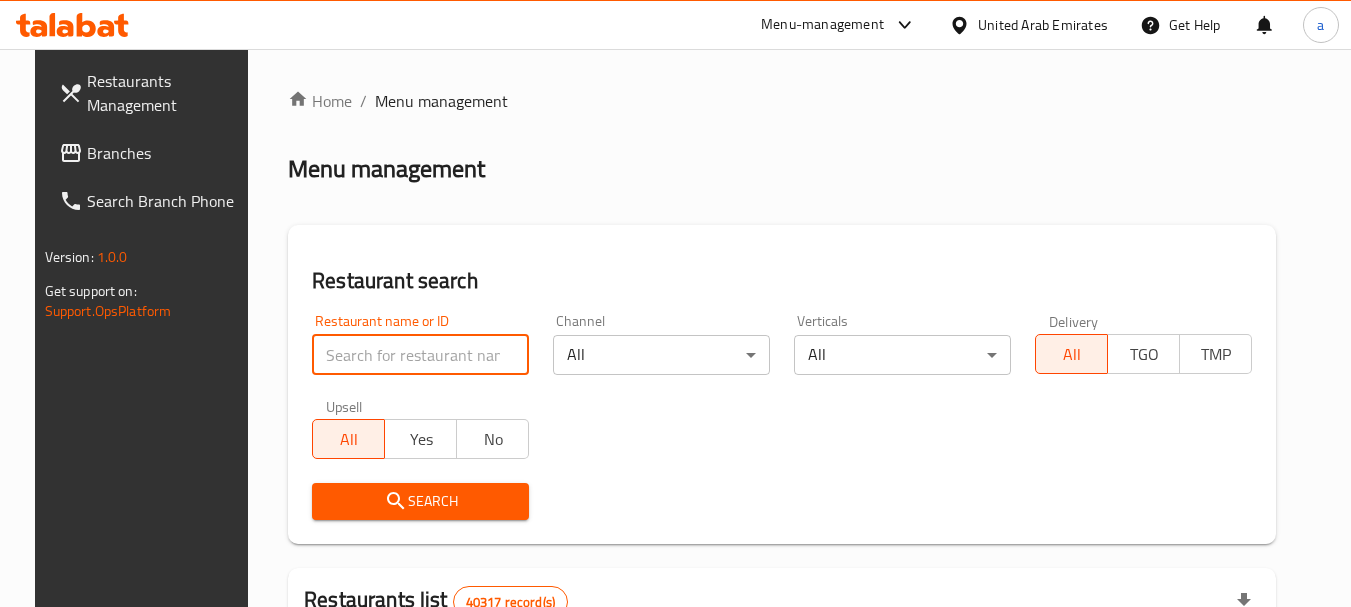 paste on "694328" 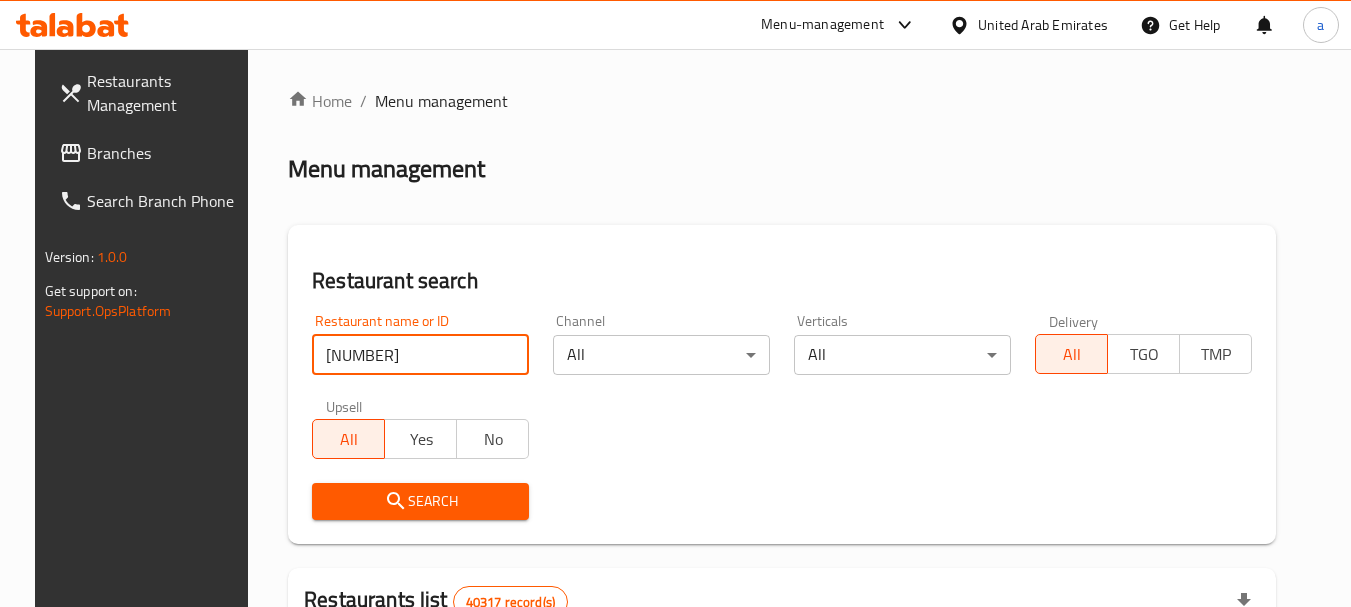 type on "694328" 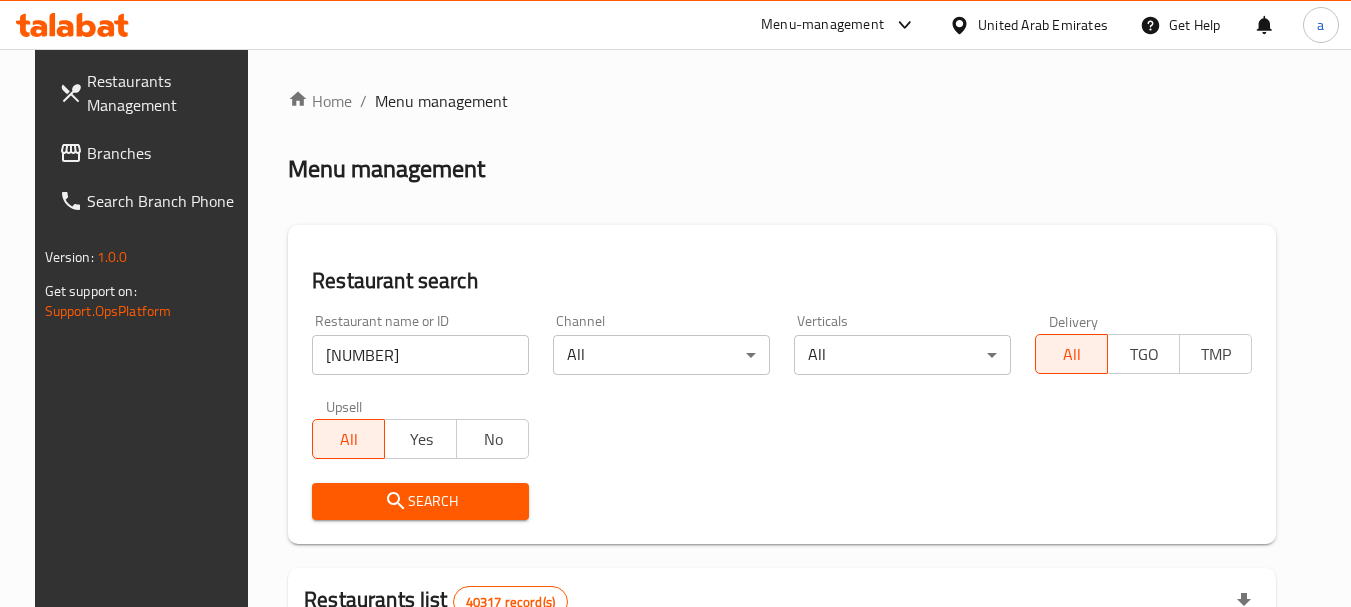 click on "Search" at bounding box center (420, 501) 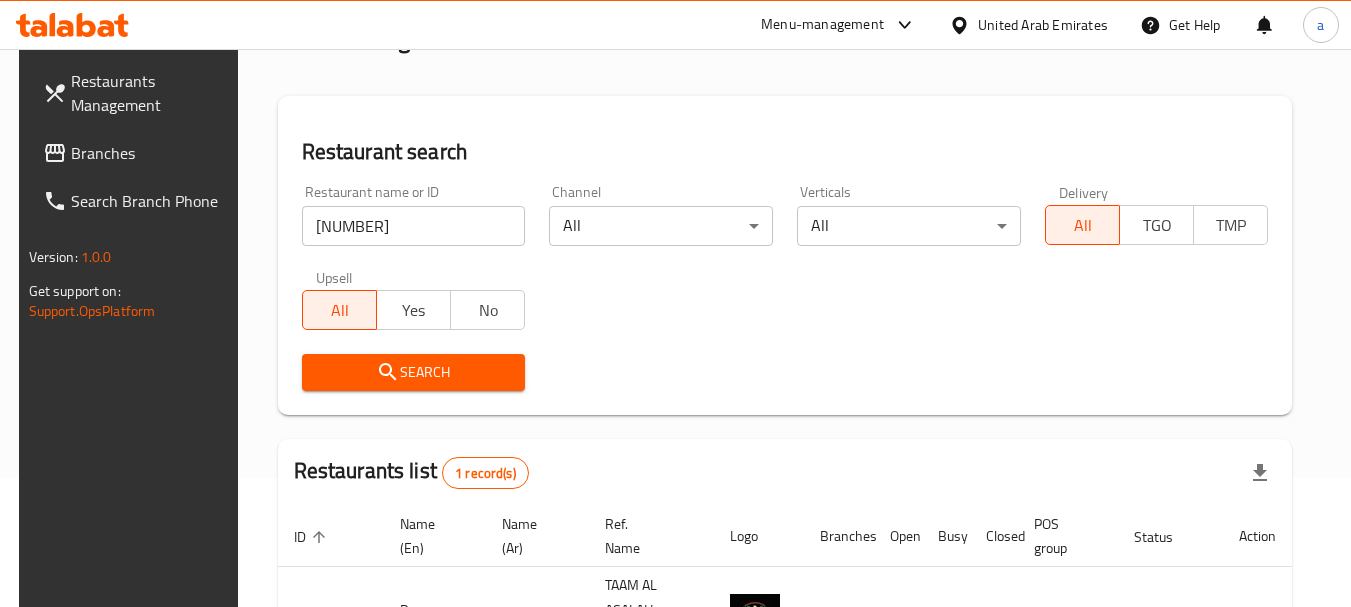 scroll, scrollTop: 260, scrollLeft: 0, axis: vertical 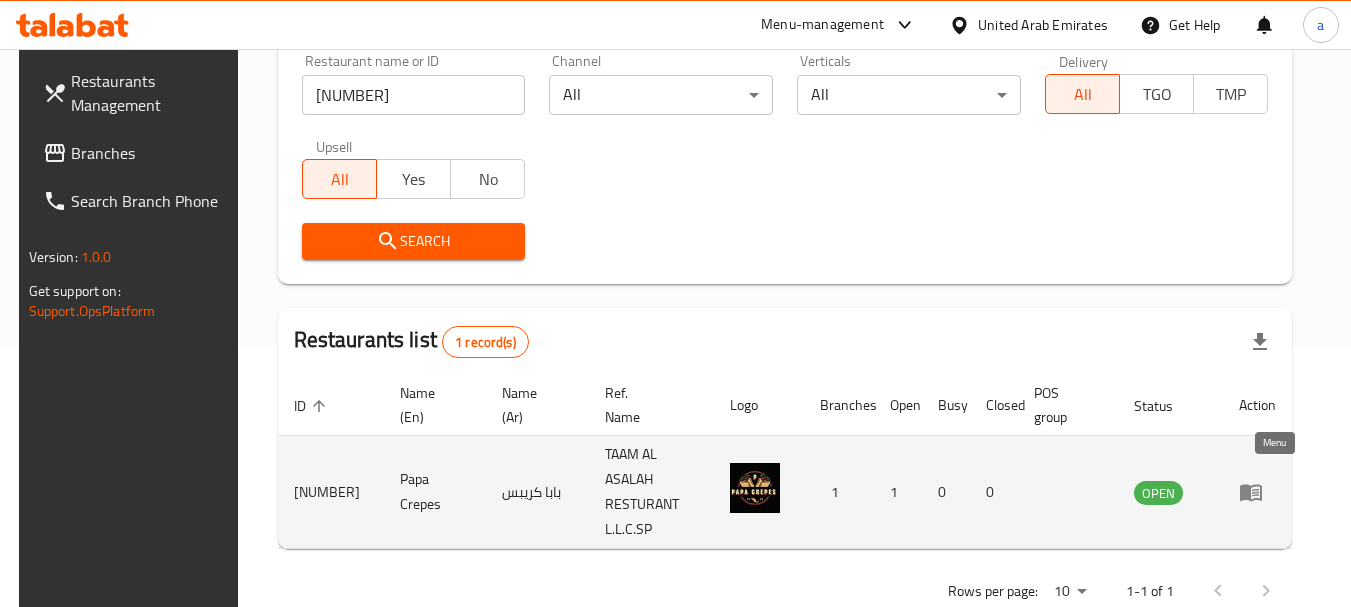 click 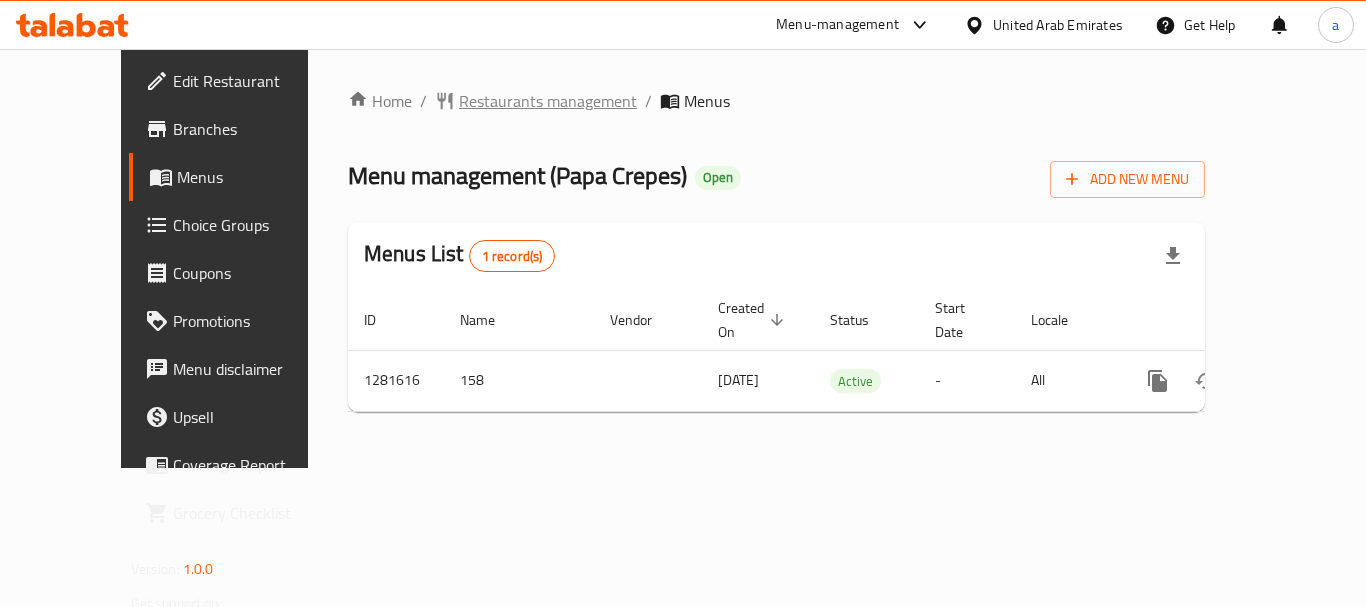 click on "Restaurants management" at bounding box center [548, 101] 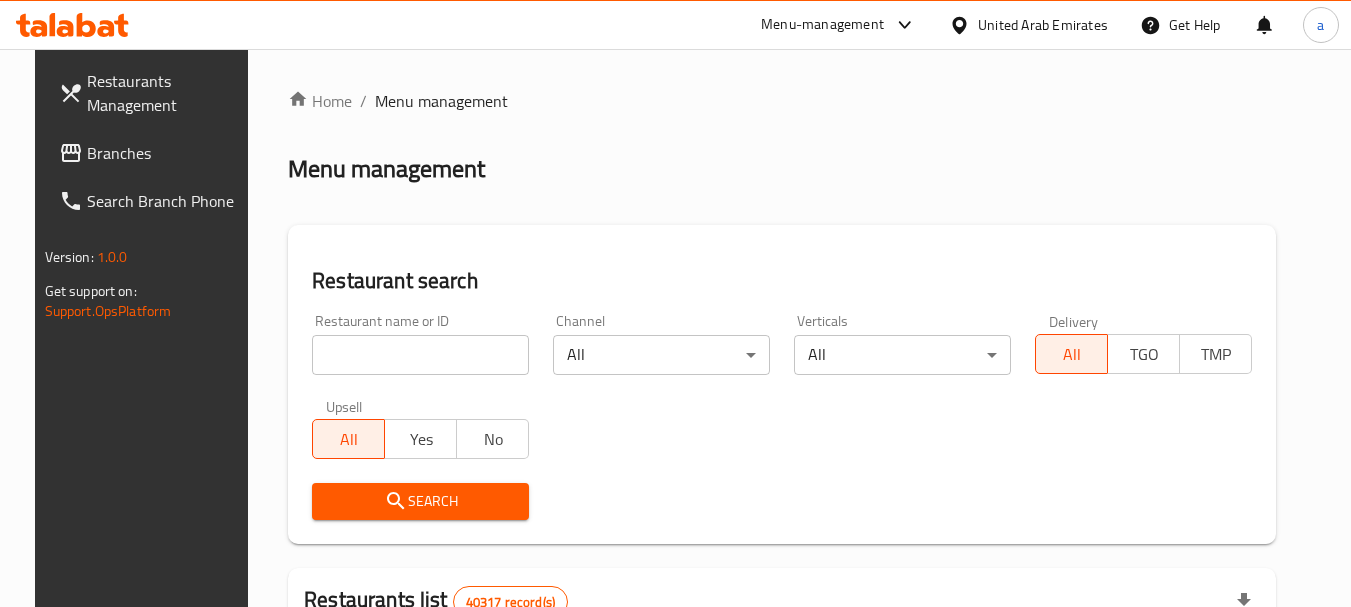 click on "Branches" at bounding box center [166, 153] 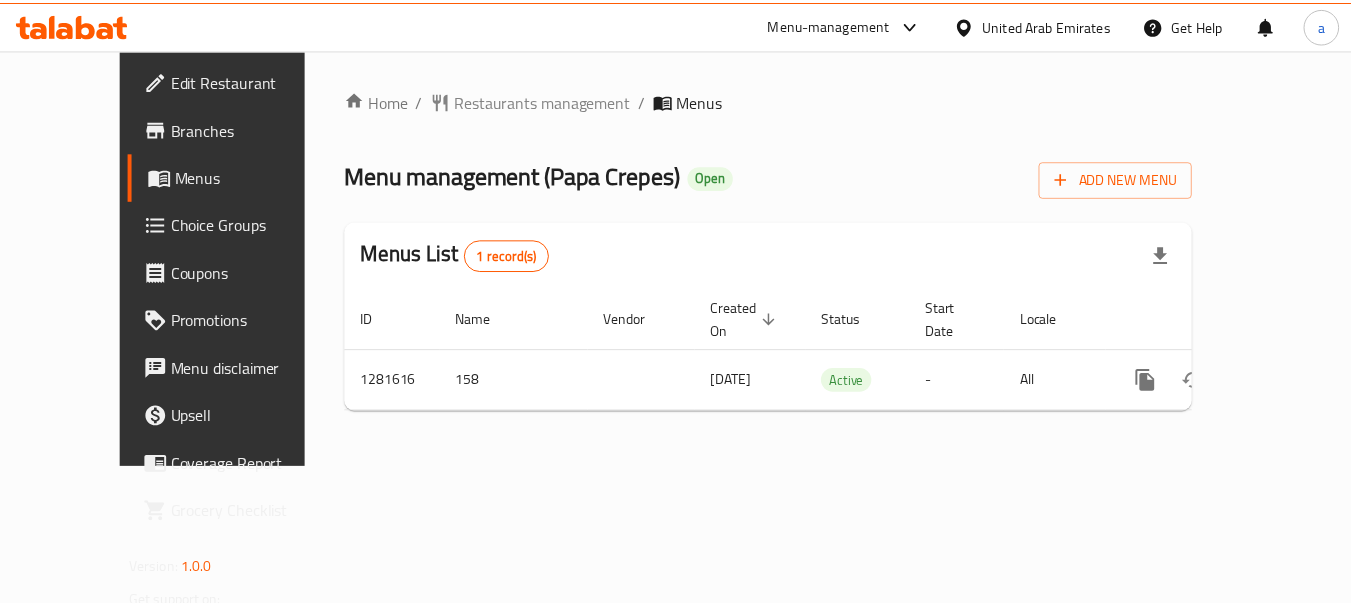scroll, scrollTop: 0, scrollLeft: 0, axis: both 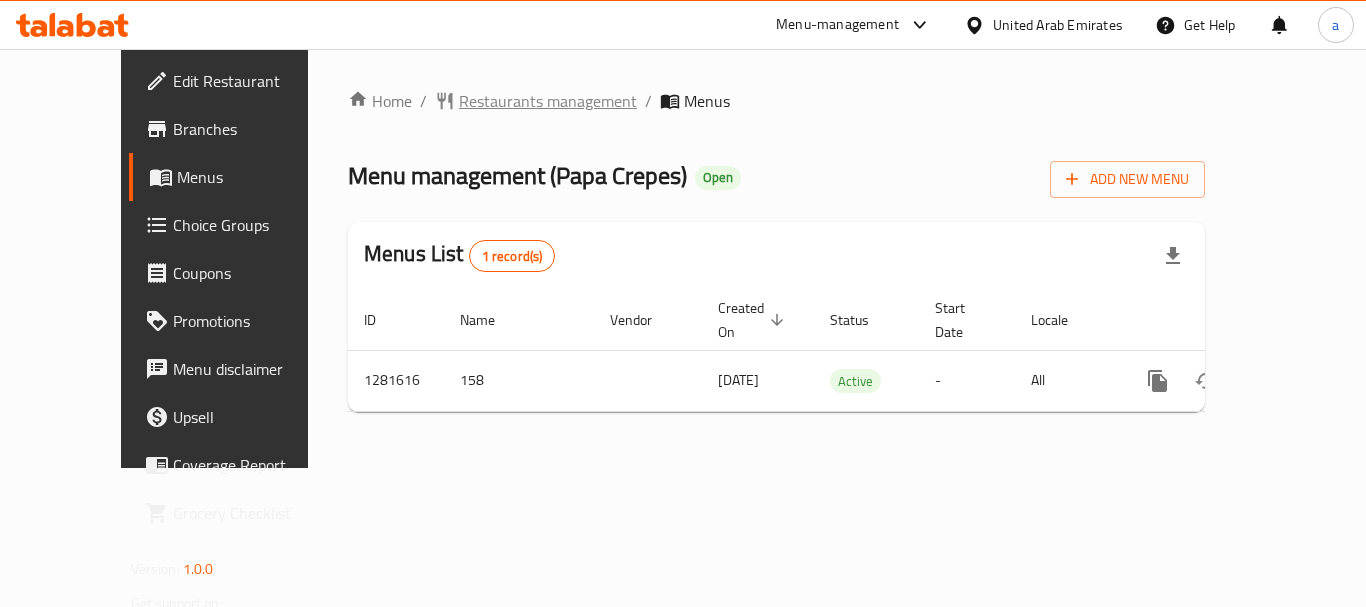 click on "Restaurants management" at bounding box center [548, 101] 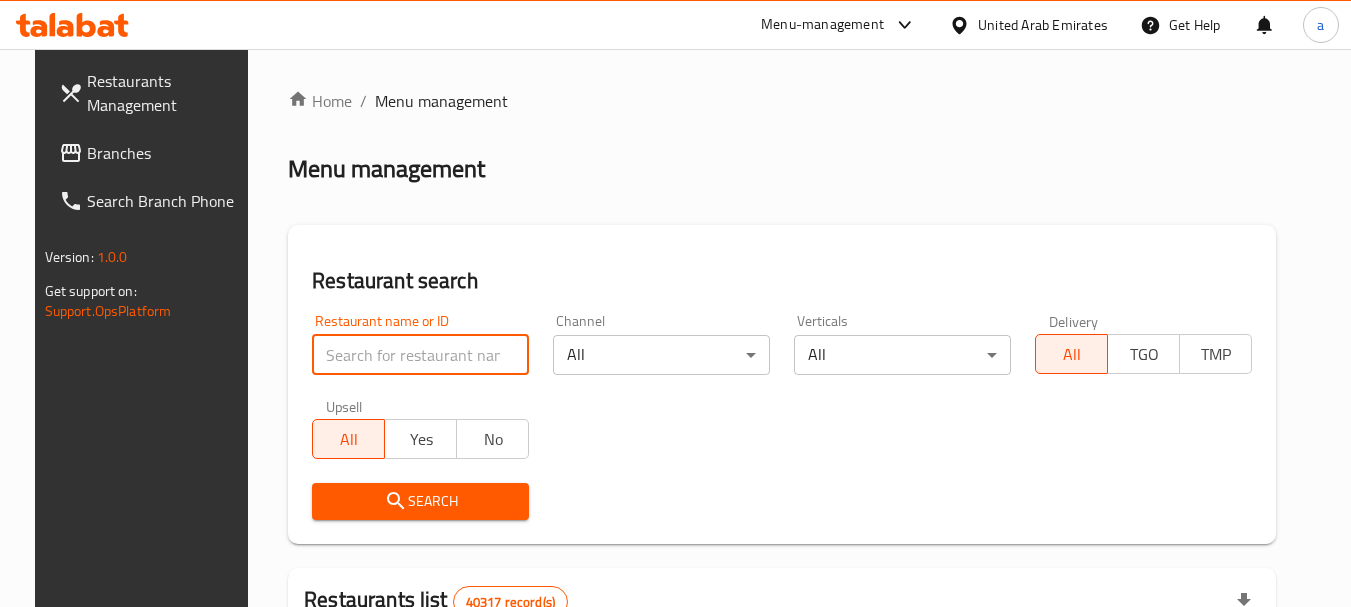 click at bounding box center [420, 355] 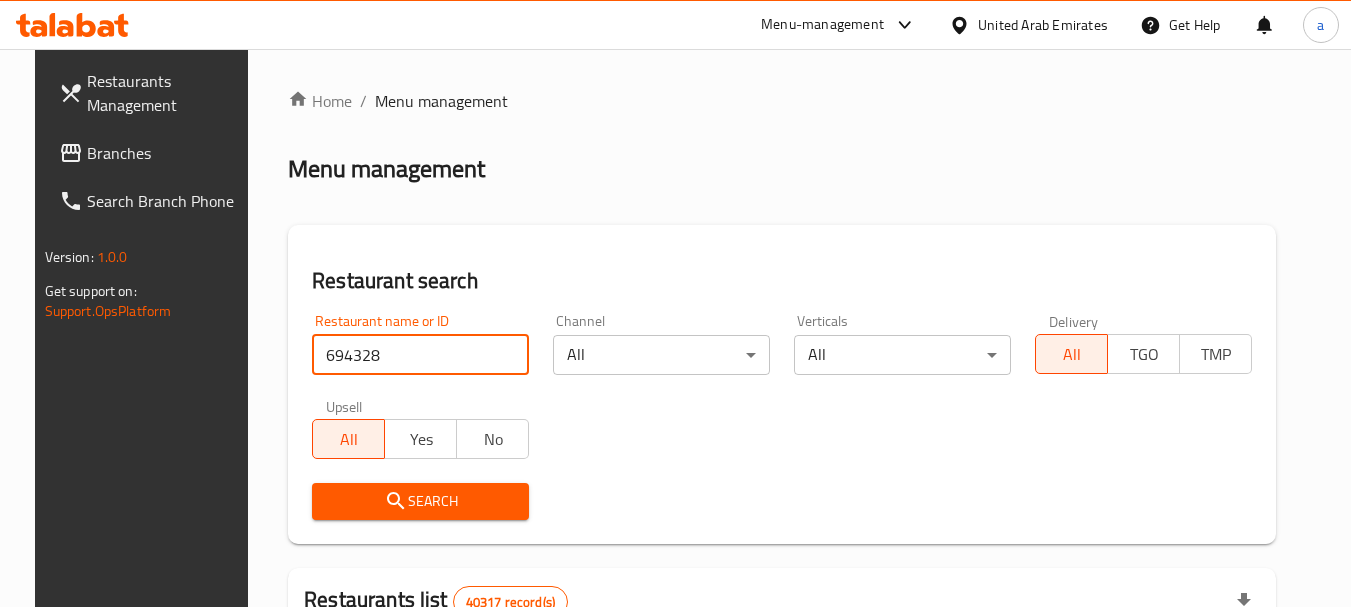 type on "694328" 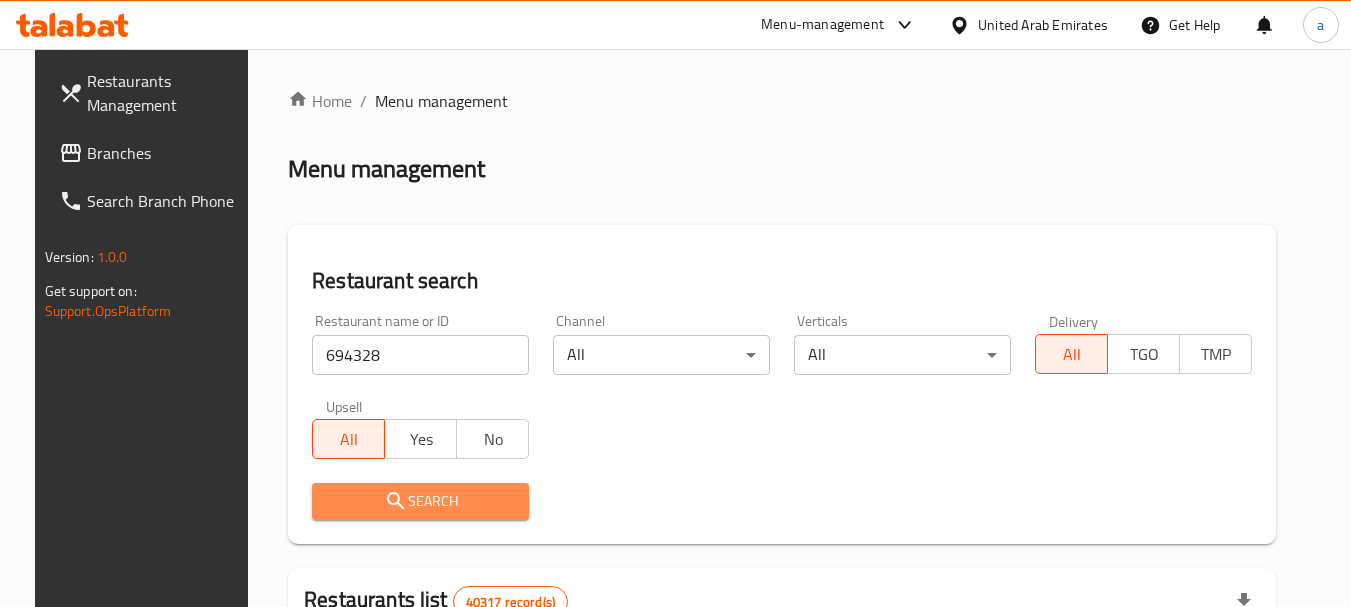 click on "Search" at bounding box center [420, 501] 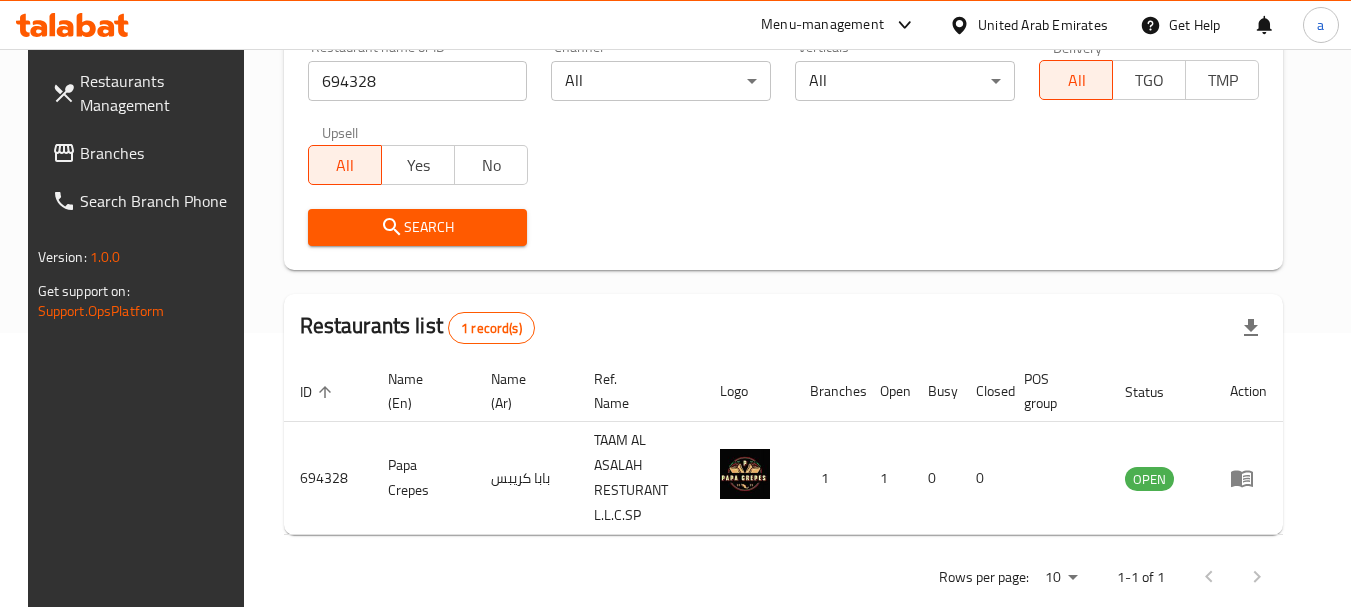 scroll, scrollTop: 285, scrollLeft: 0, axis: vertical 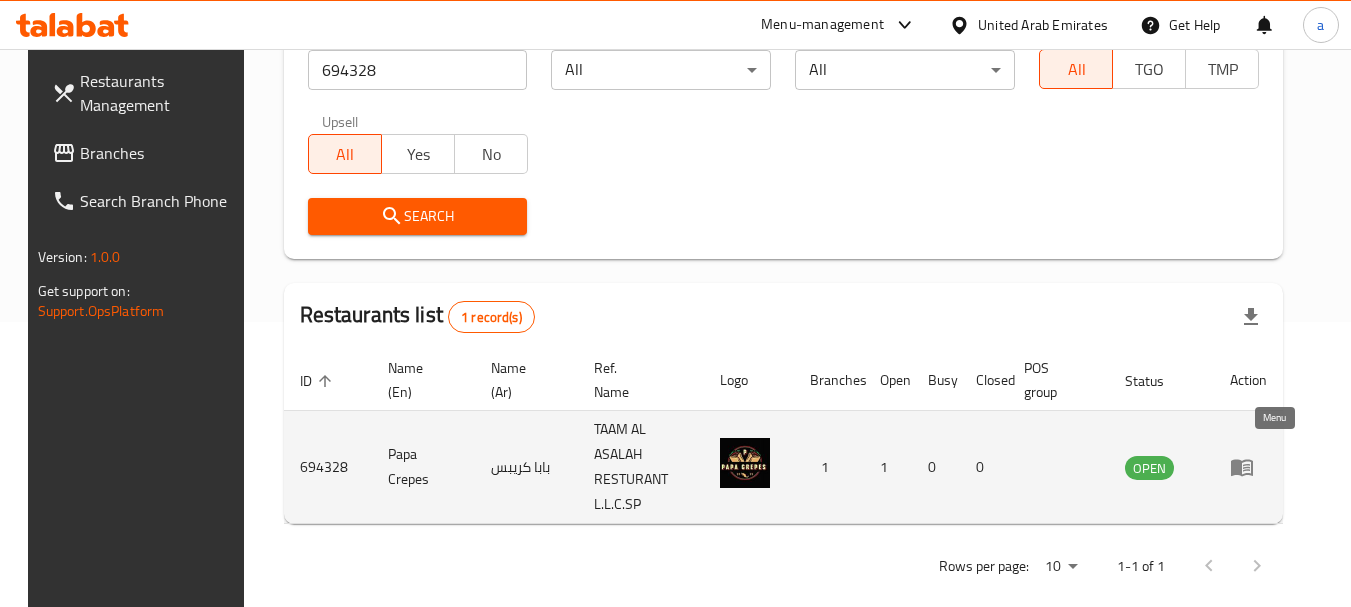 click 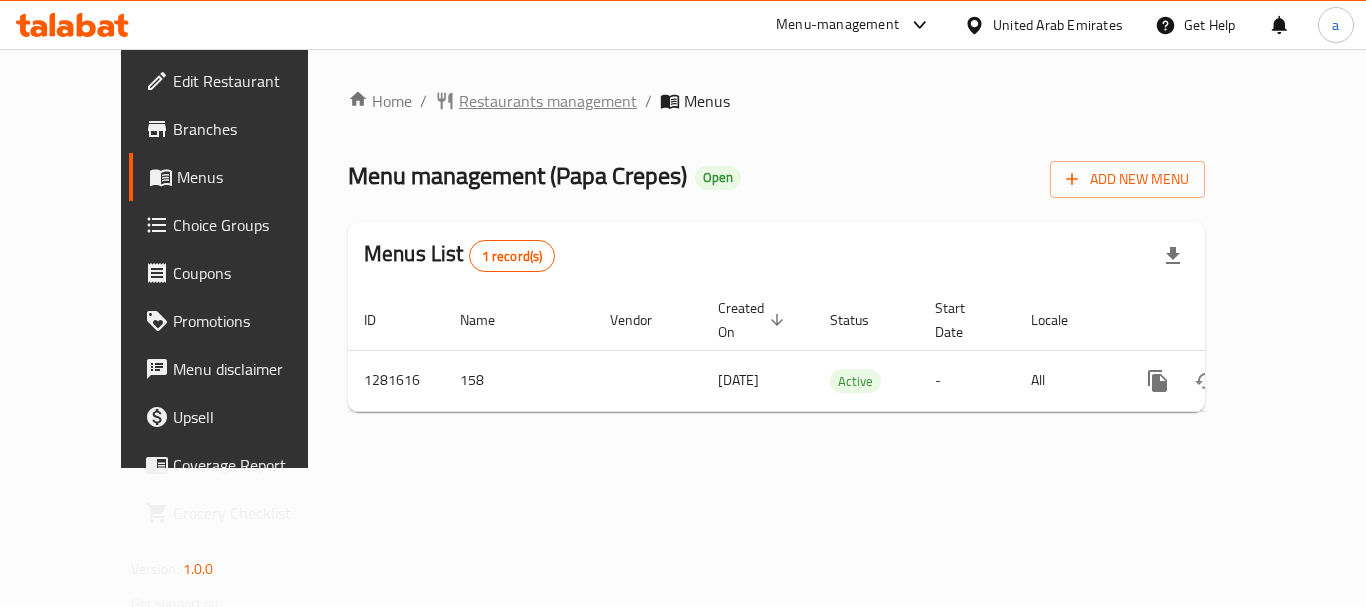 click on "Restaurants management" at bounding box center [548, 101] 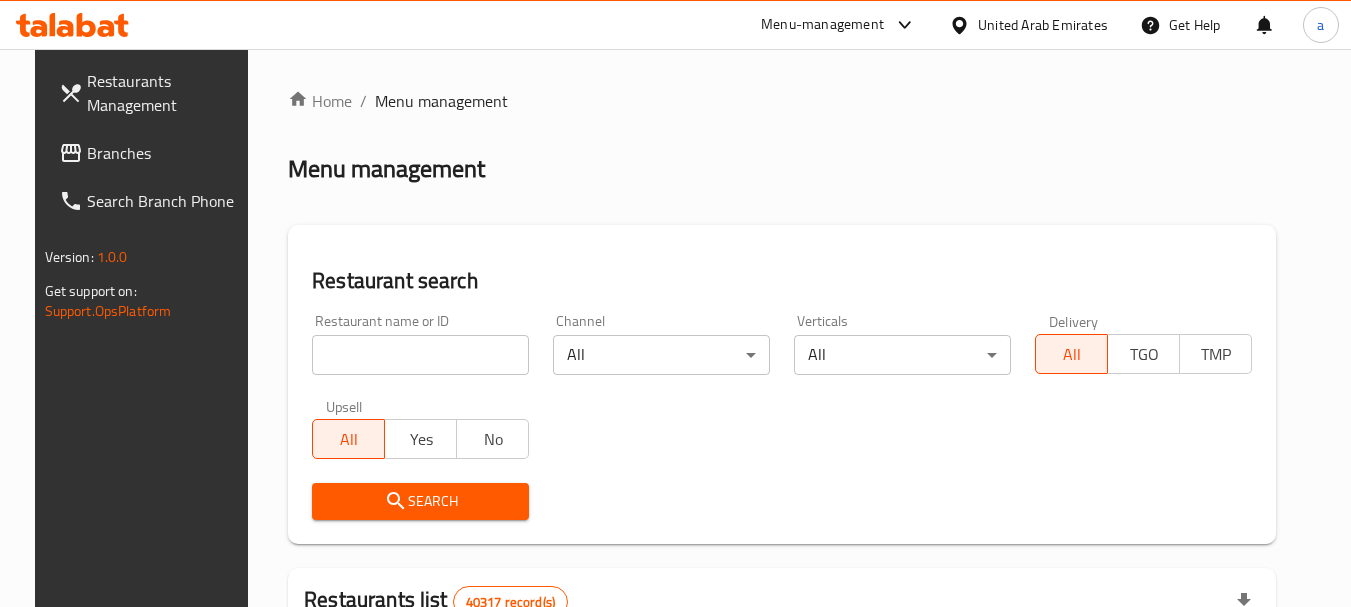 click on "Branches" at bounding box center [166, 153] 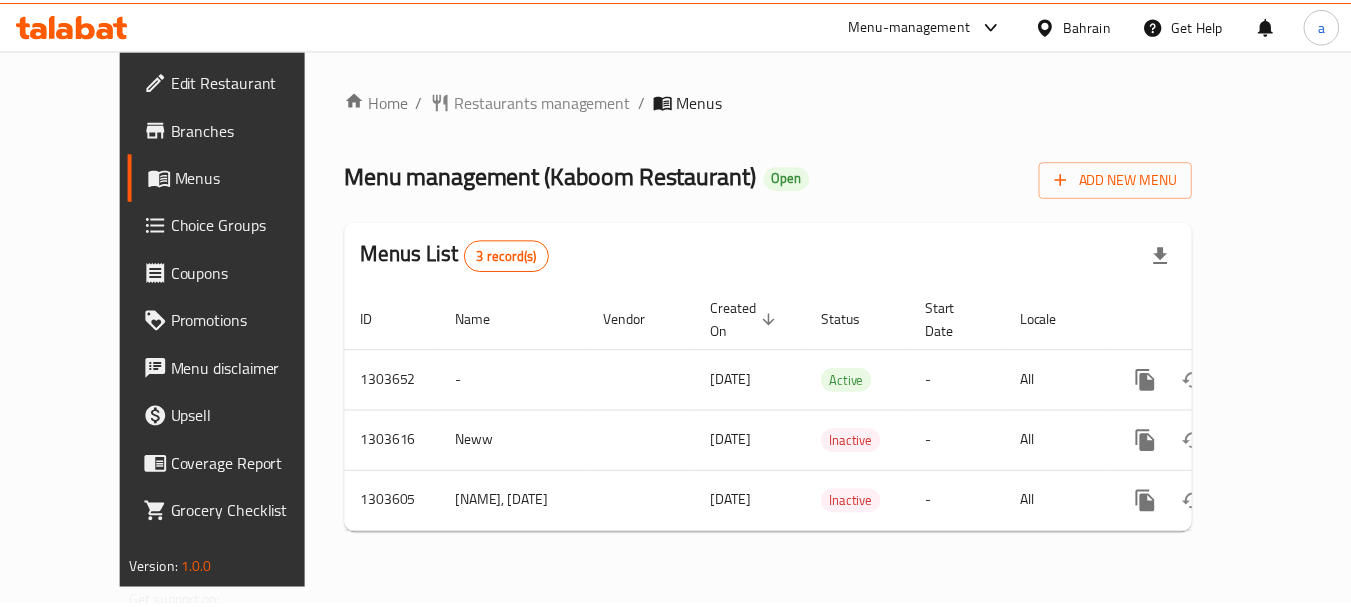 scroll, scrollTop: 0, scrollLeft: 0, axis: both 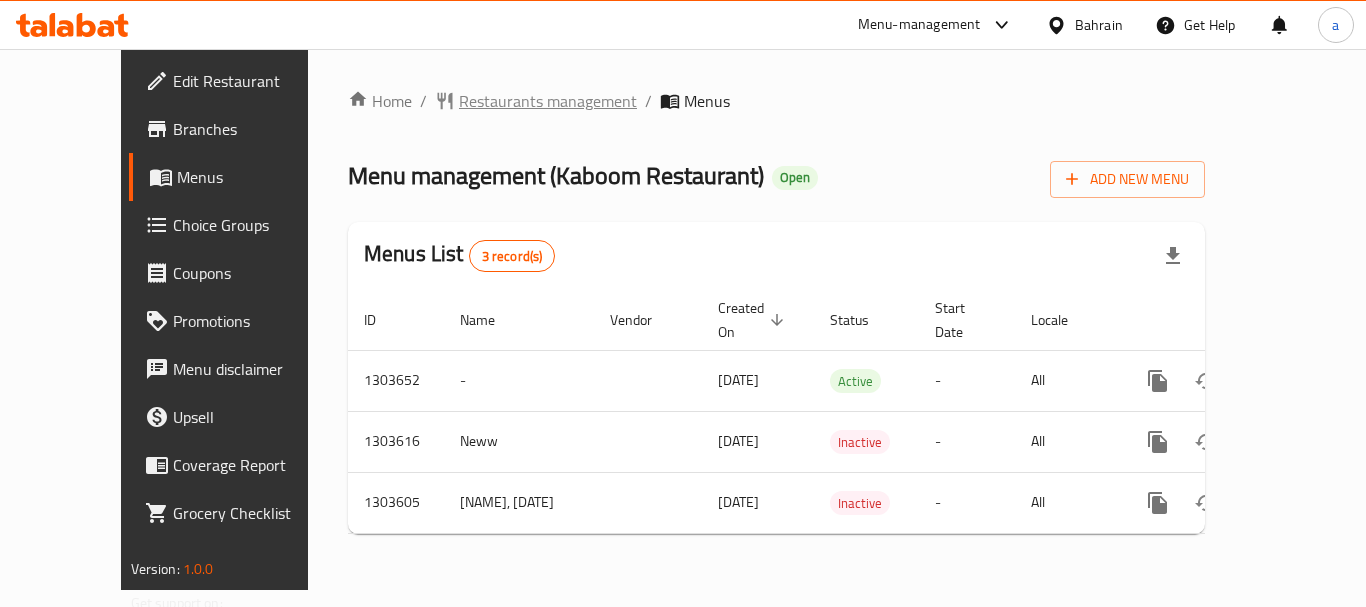 click on "Restaurants management" at bounding box center [548, 101] 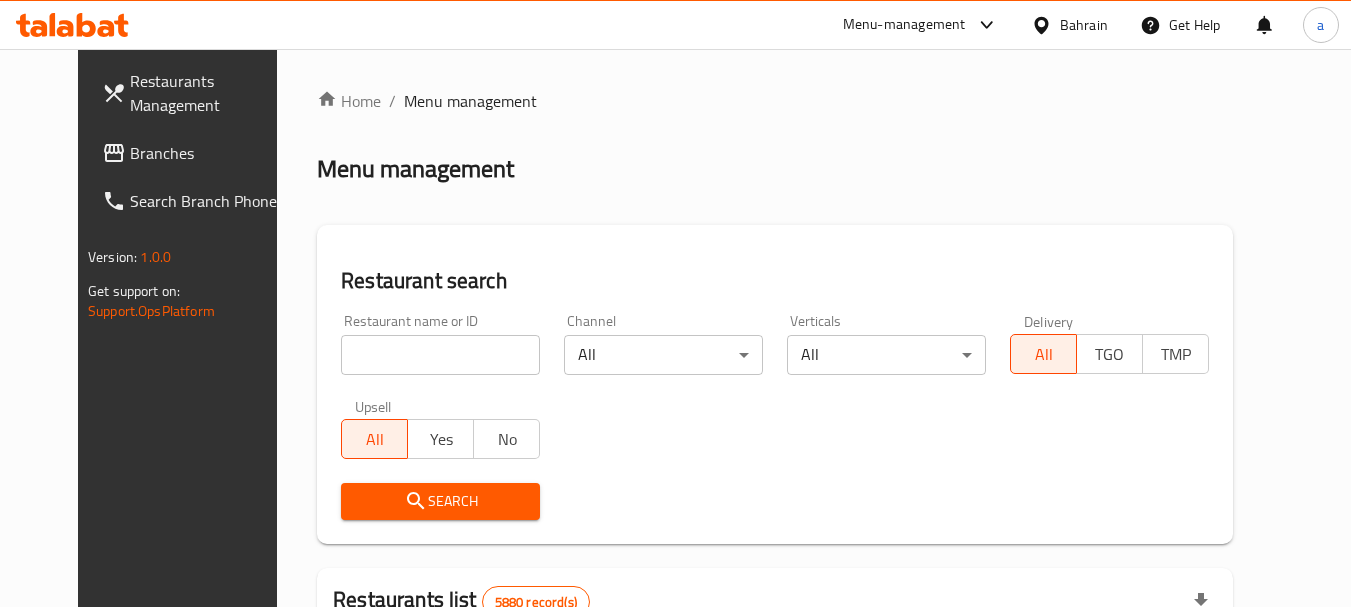 click at bounding box center [440, 355] 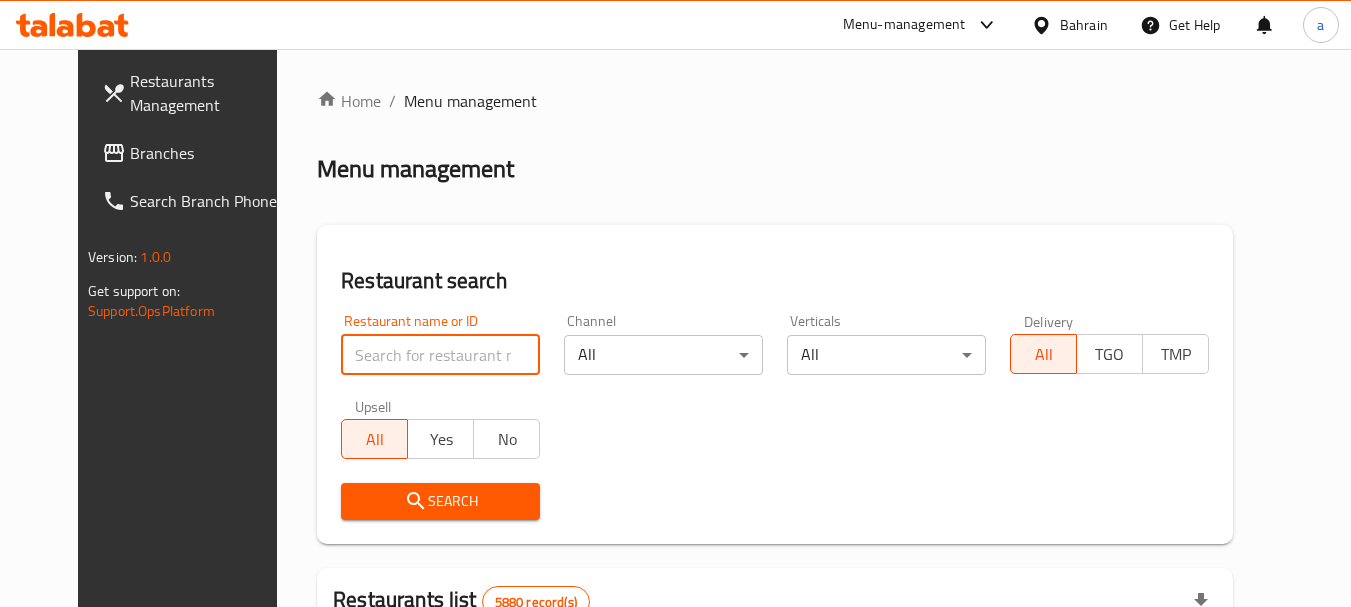 paste on "[NUMBER]" 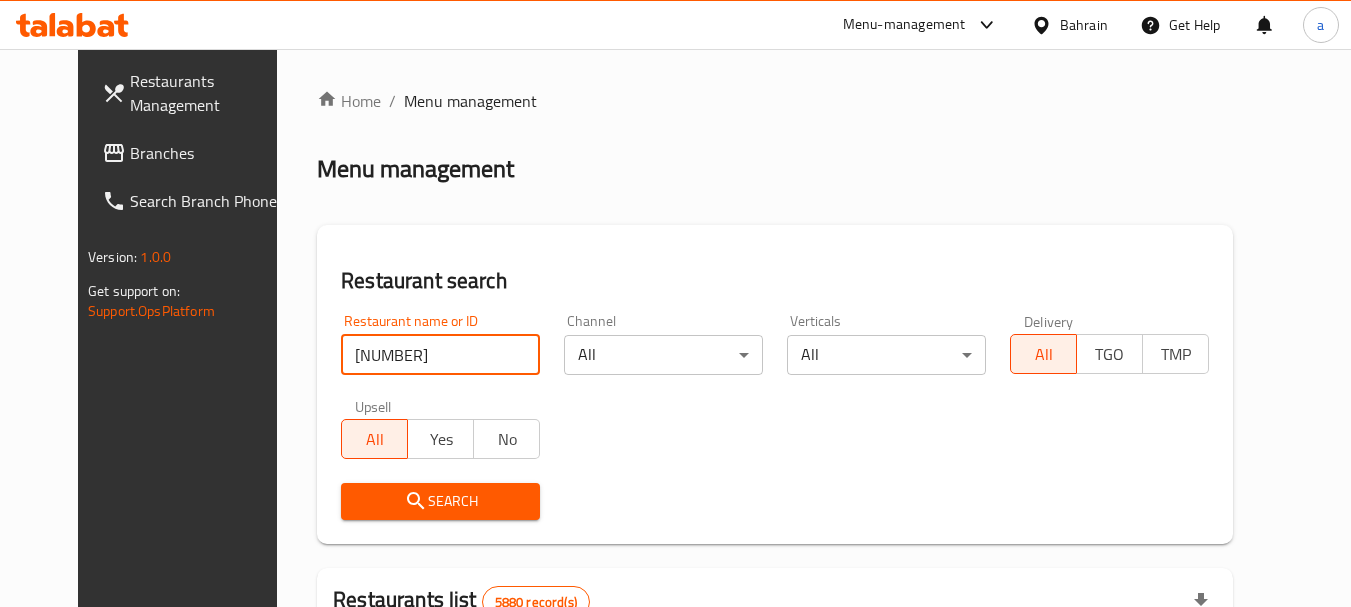 type on "[NUMBER]" 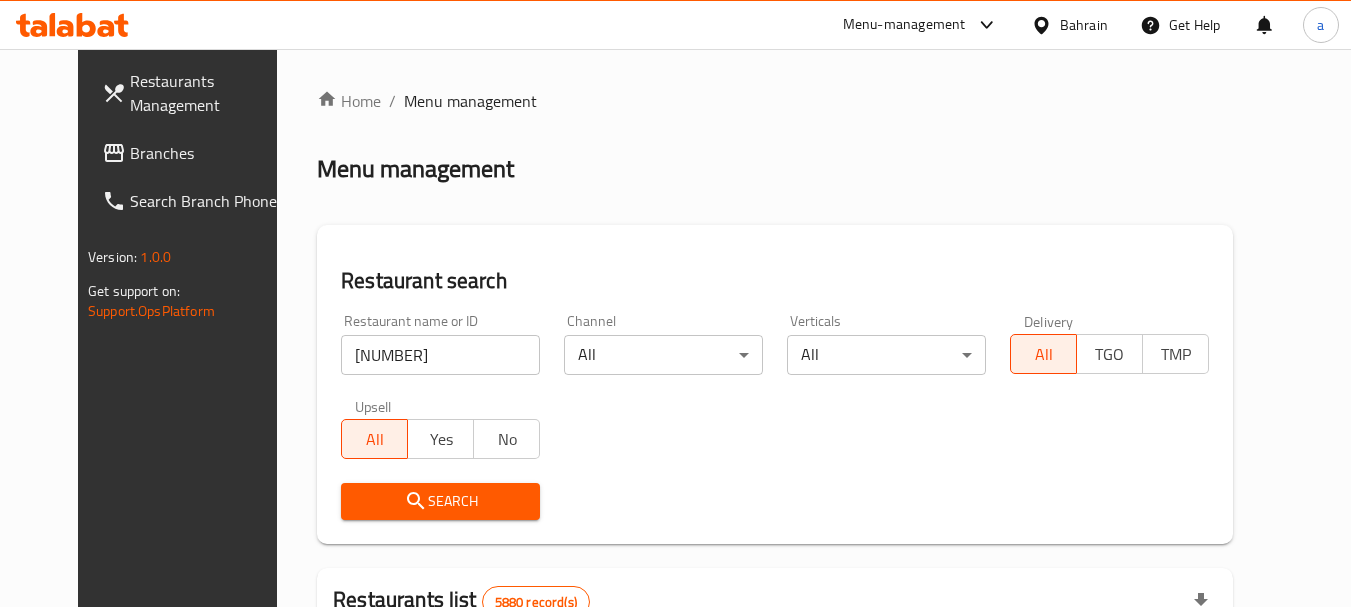 click on "Search" at bounding box center [440, 501] 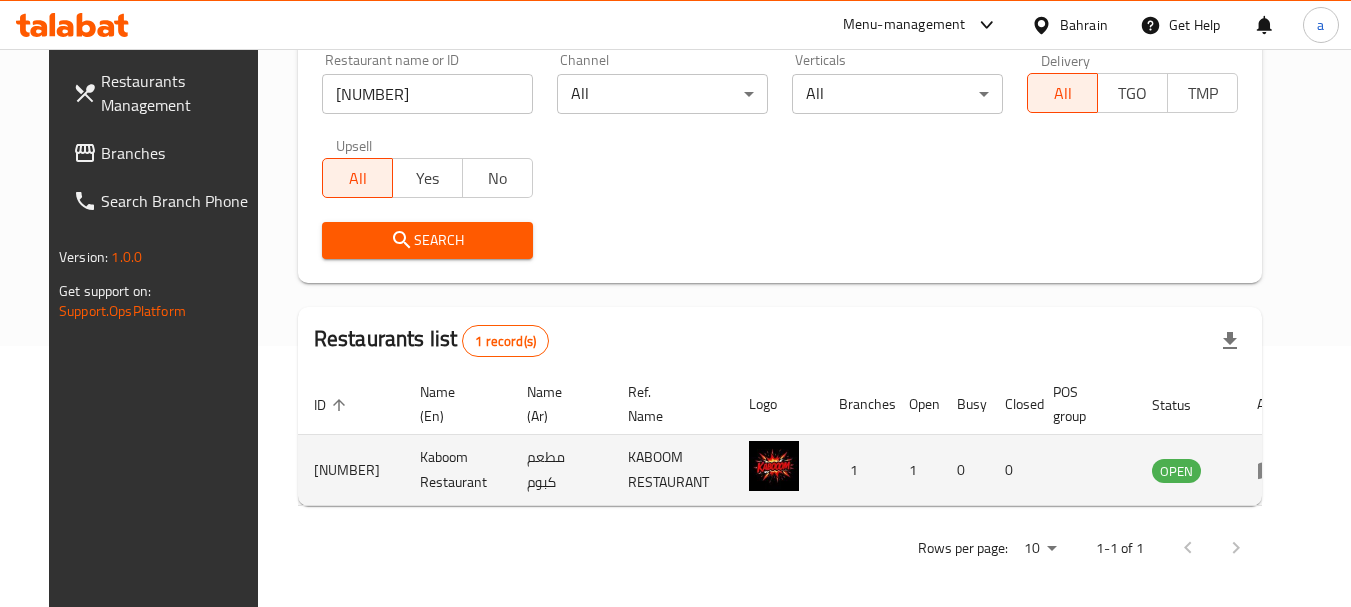 scroll, scrollTop: 268, scrollLeft: 0, axis: vertical 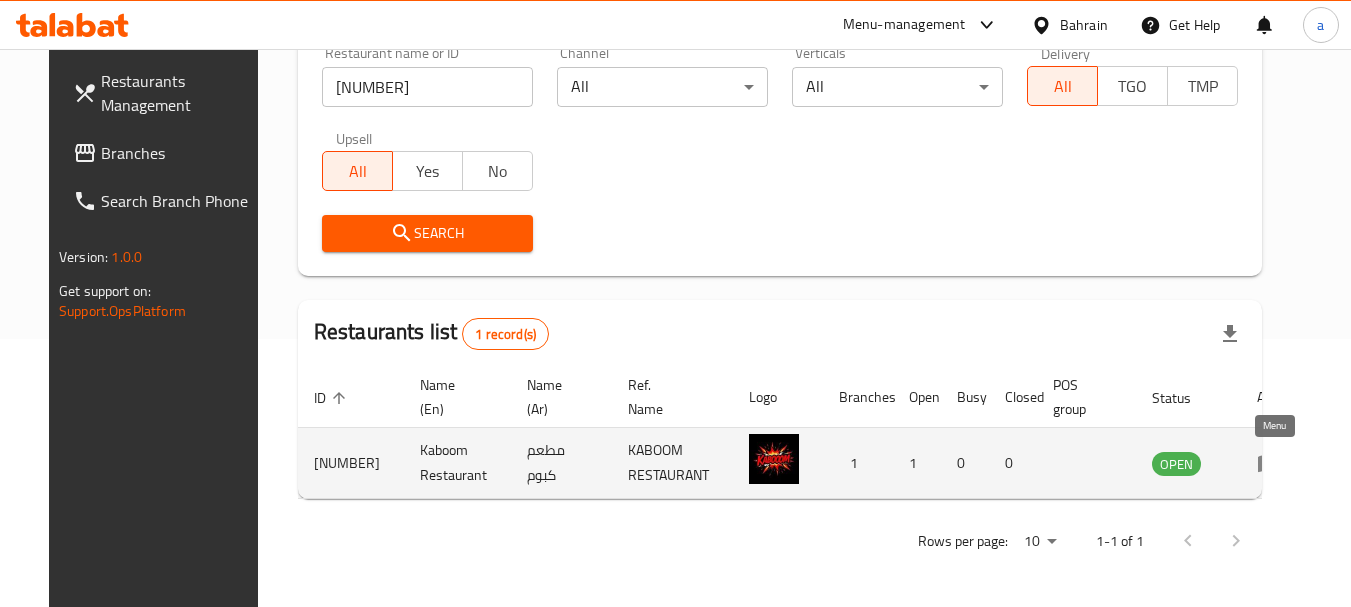 click 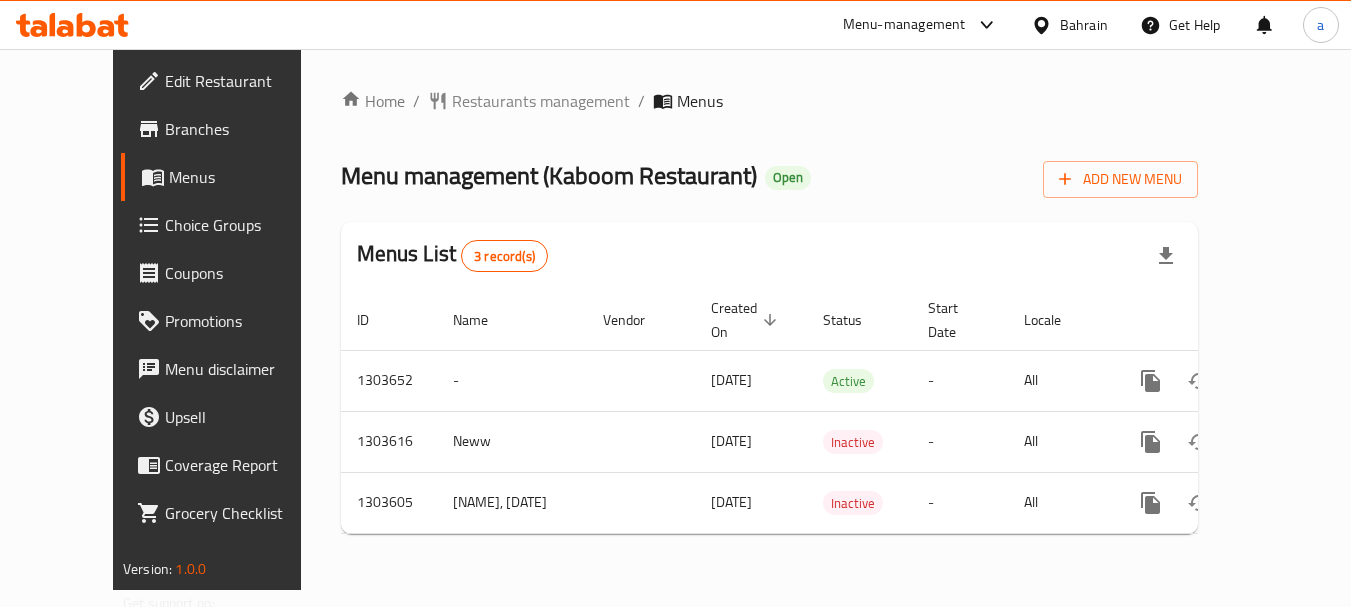 scroll, scrollTop: 0, scrollLeft: 0, axis: both 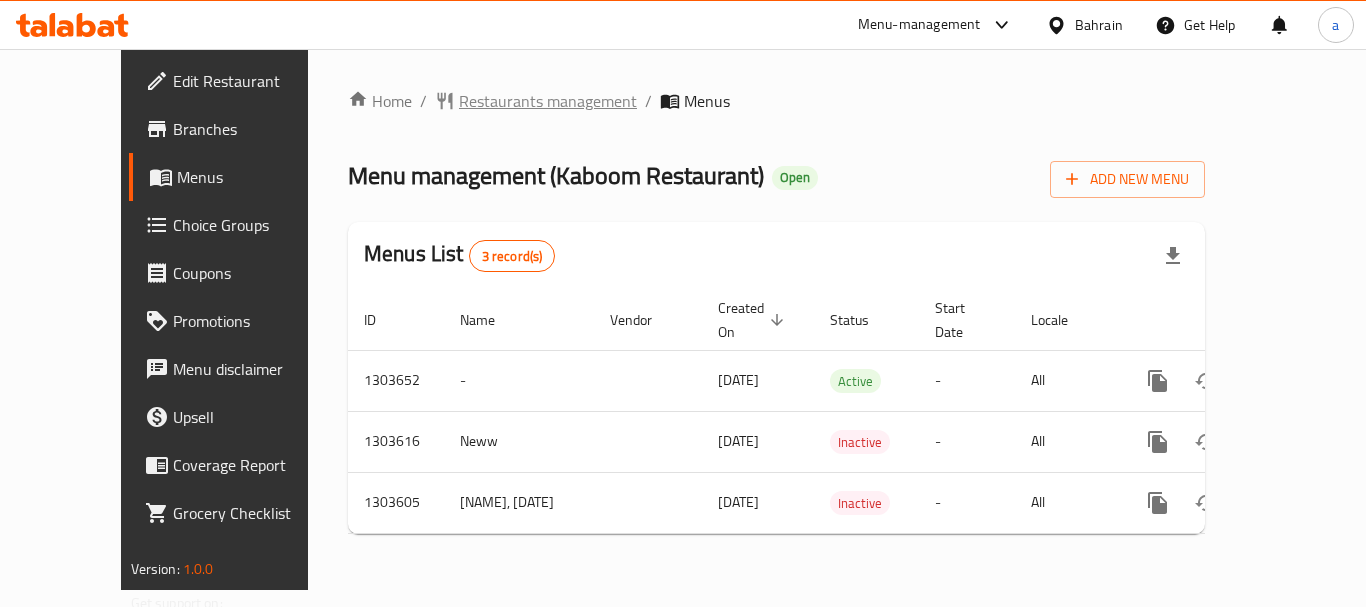 click on "Restaurants management" at bounding box center [548, 101] 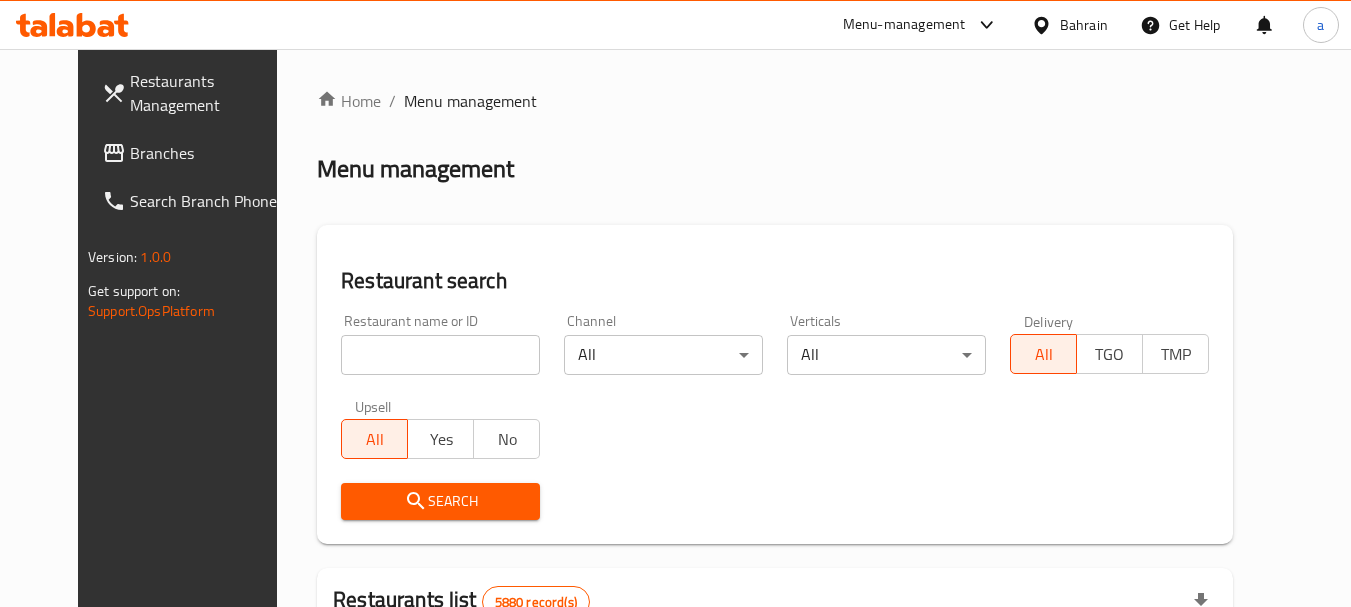 click 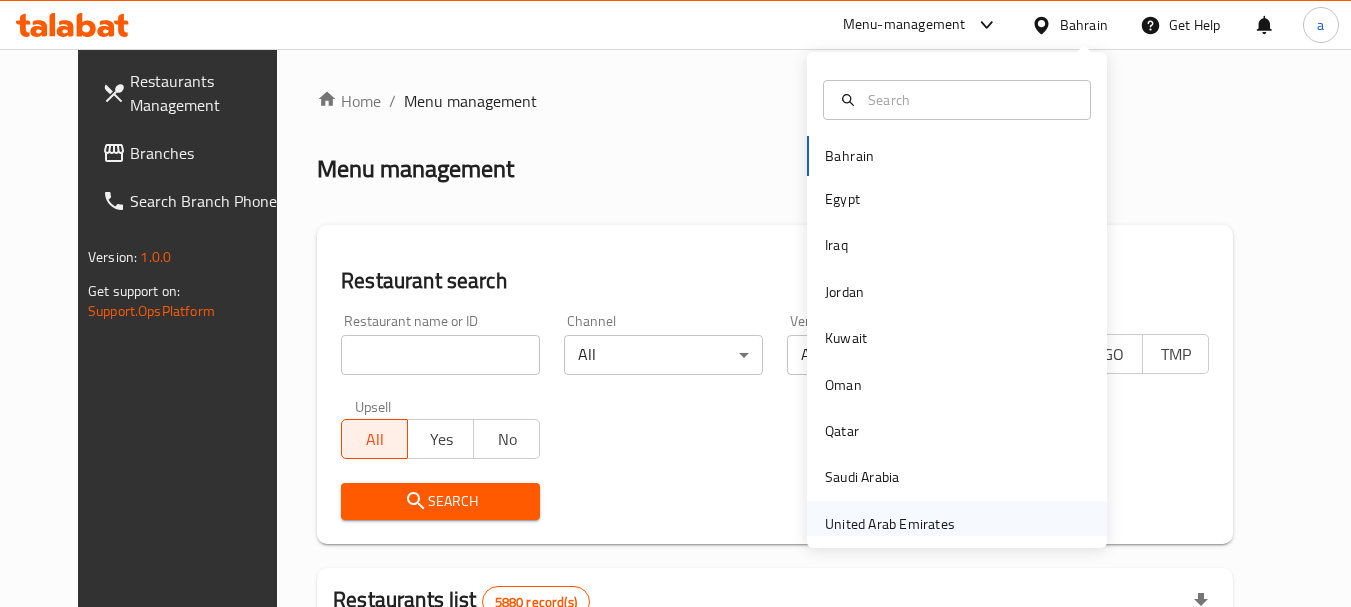 click on "United Arab Emirates" at bounding box center [890, 524] 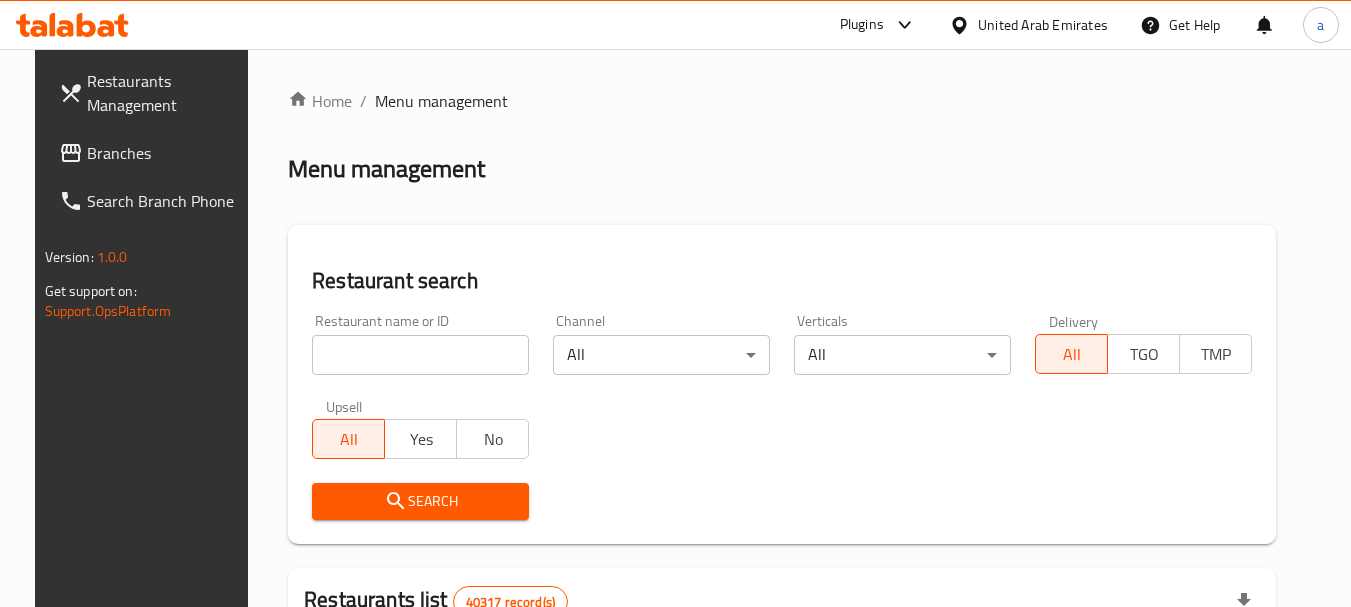 click on "Branches" at bounding box center (166, 153) 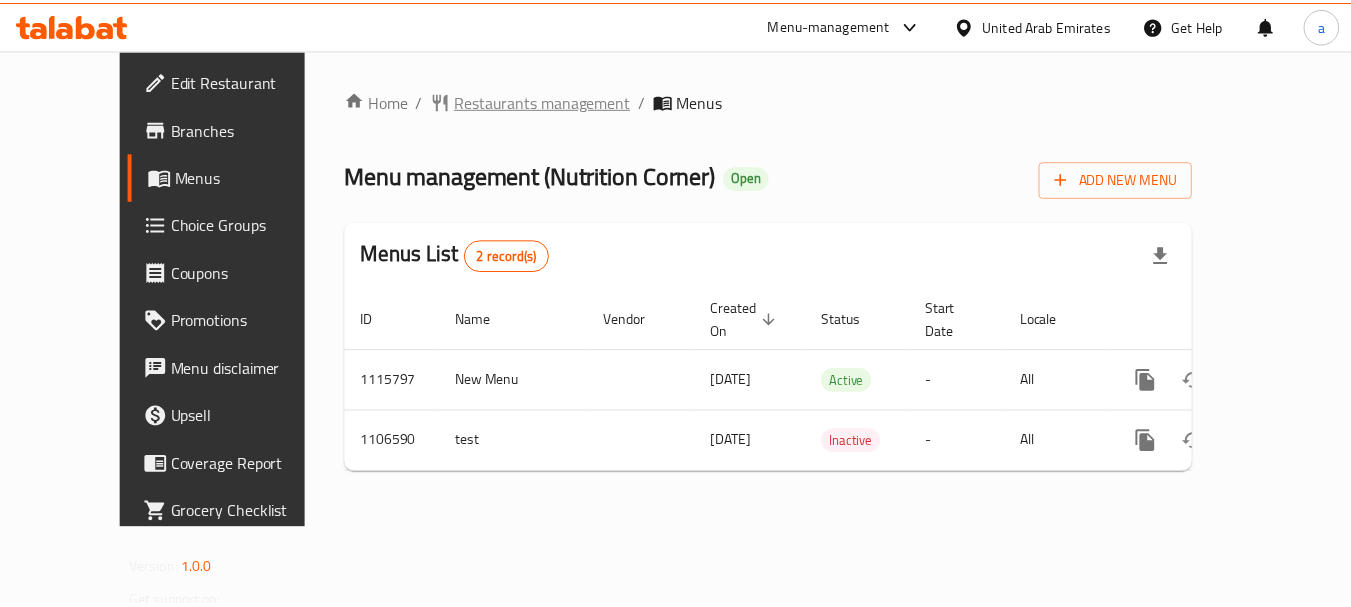 scroll, scrollTop: 0, scrollLeft: 0, axis: both 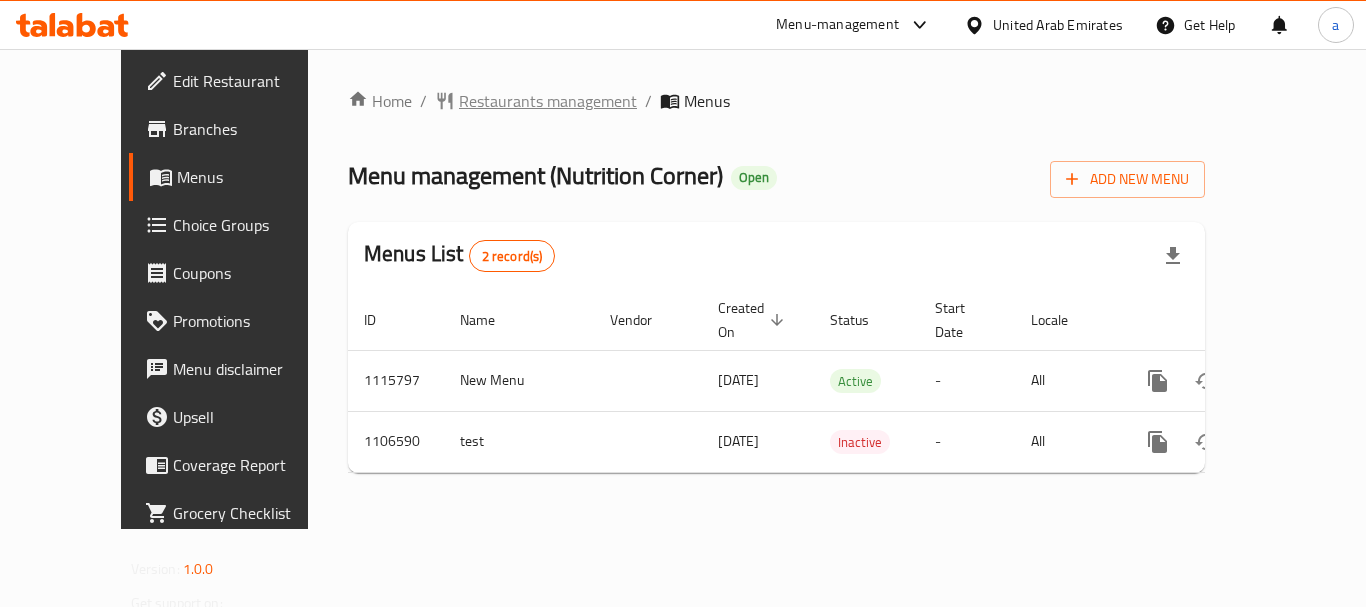 click on "Restaurants management" at bounding box center (548, 101) 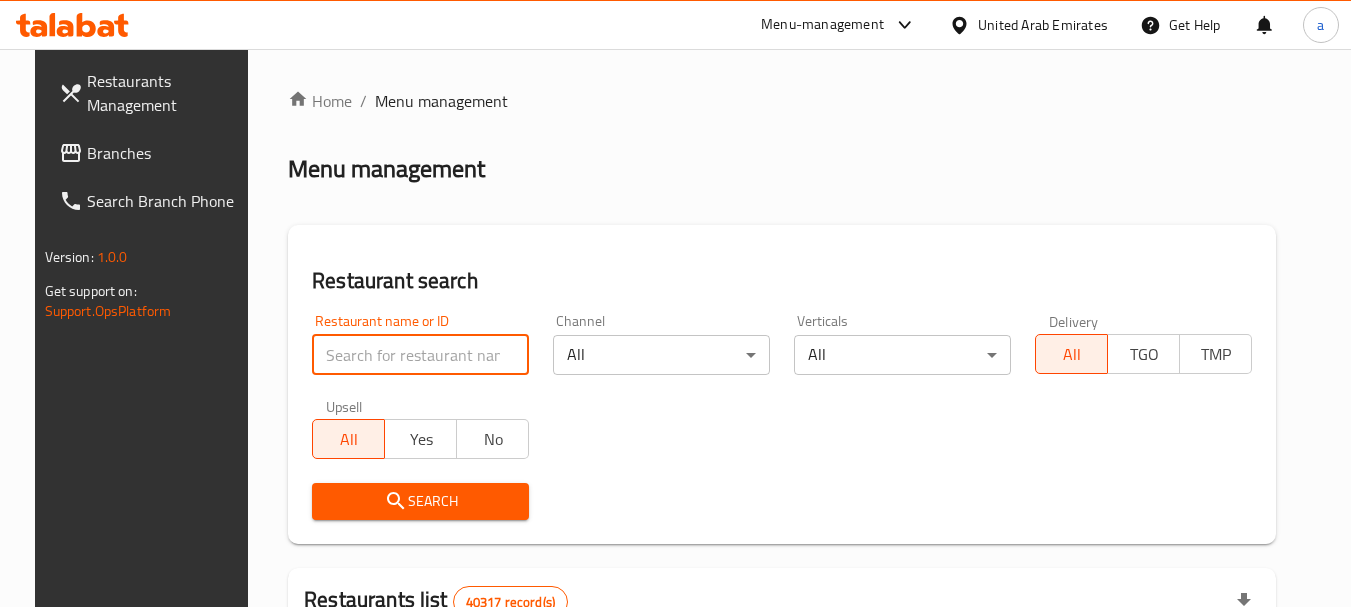 click at bounding box center (420, 355) 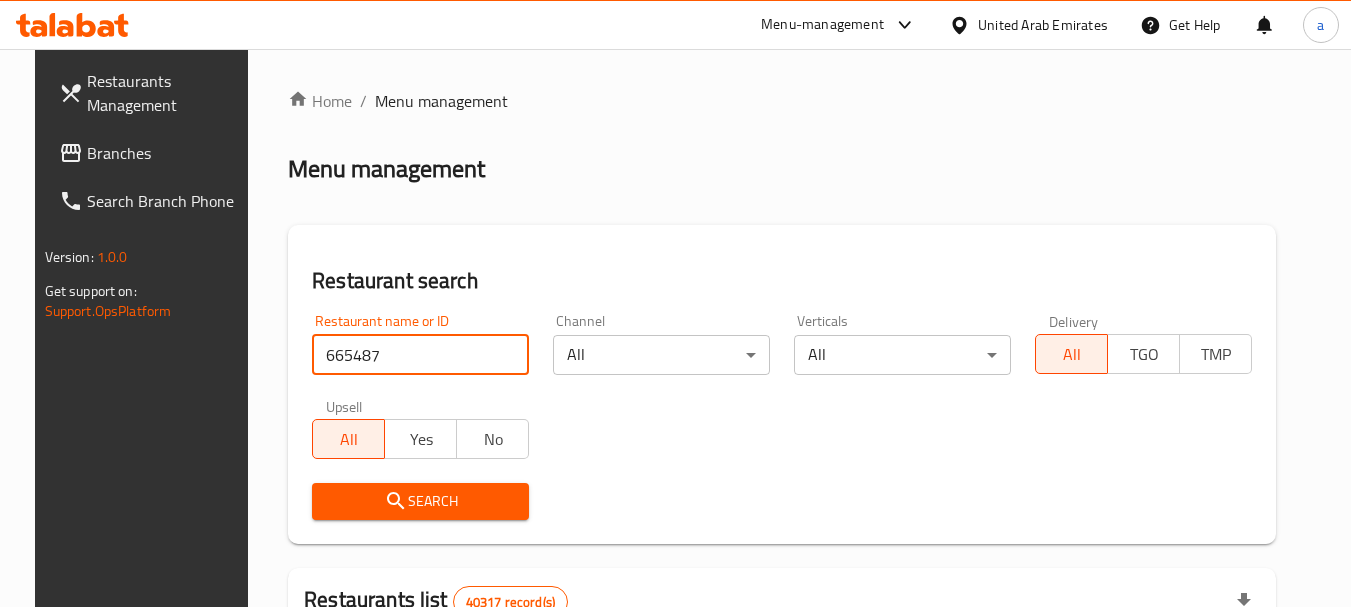 type on "665487" 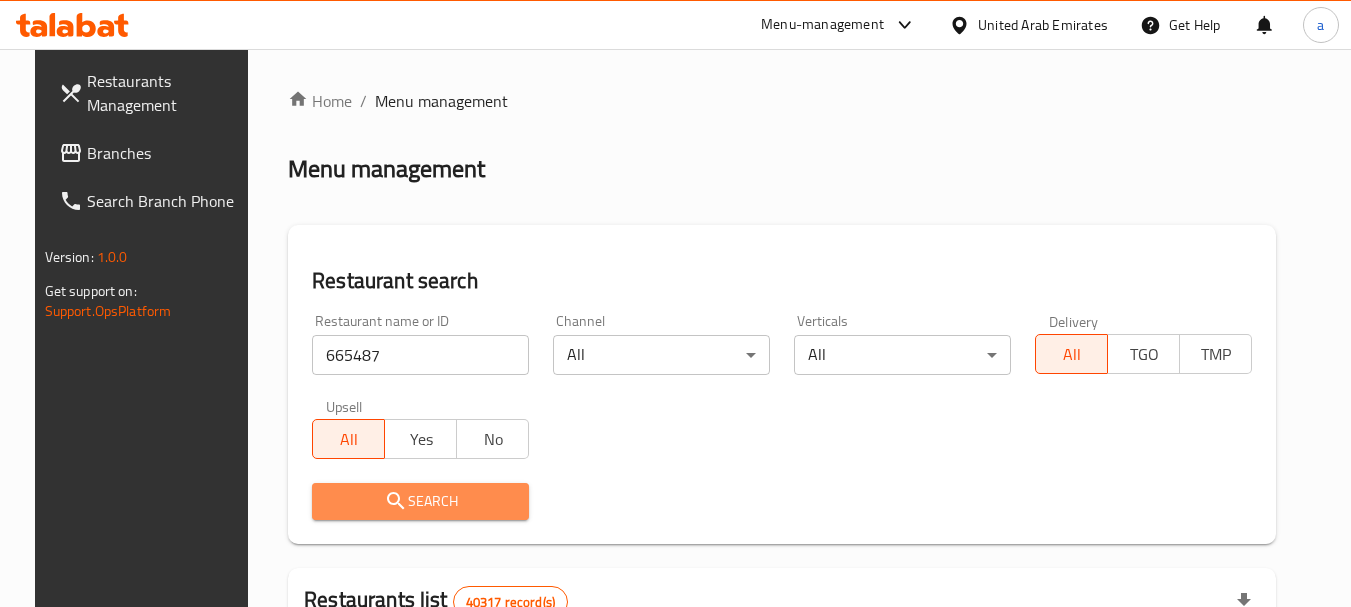 click on "Search" at bounding box center (420, 501) 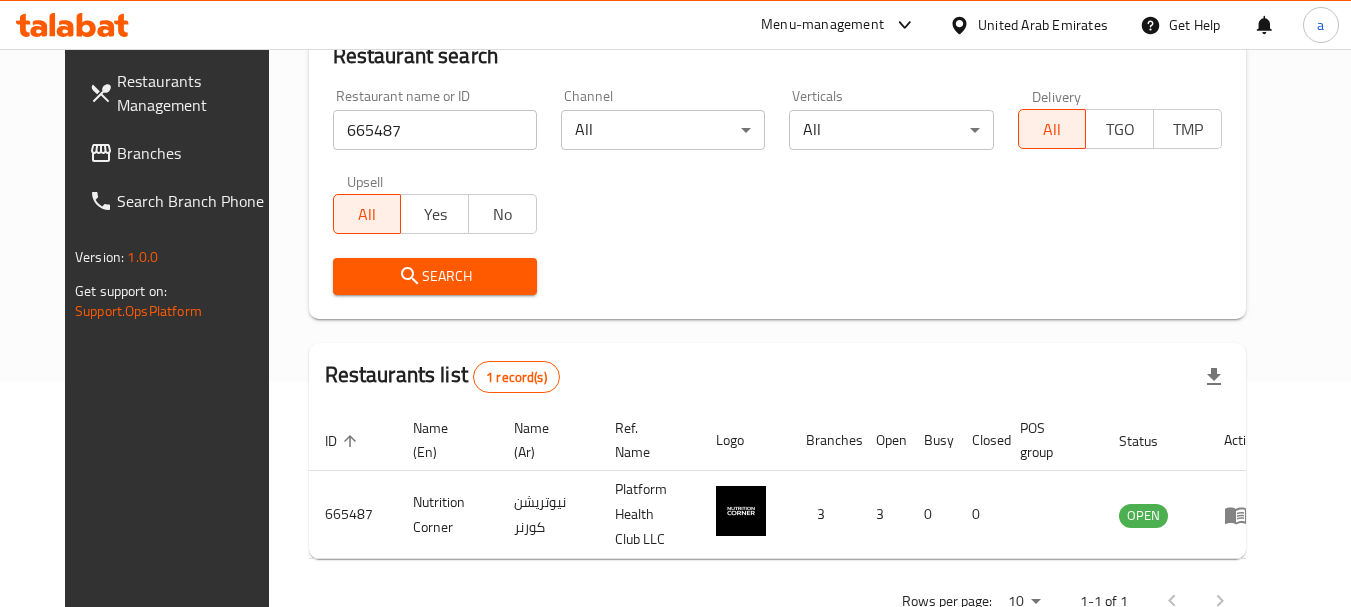 scroll, scrollTop: 268, scrollLeft: 0, axis: vertical 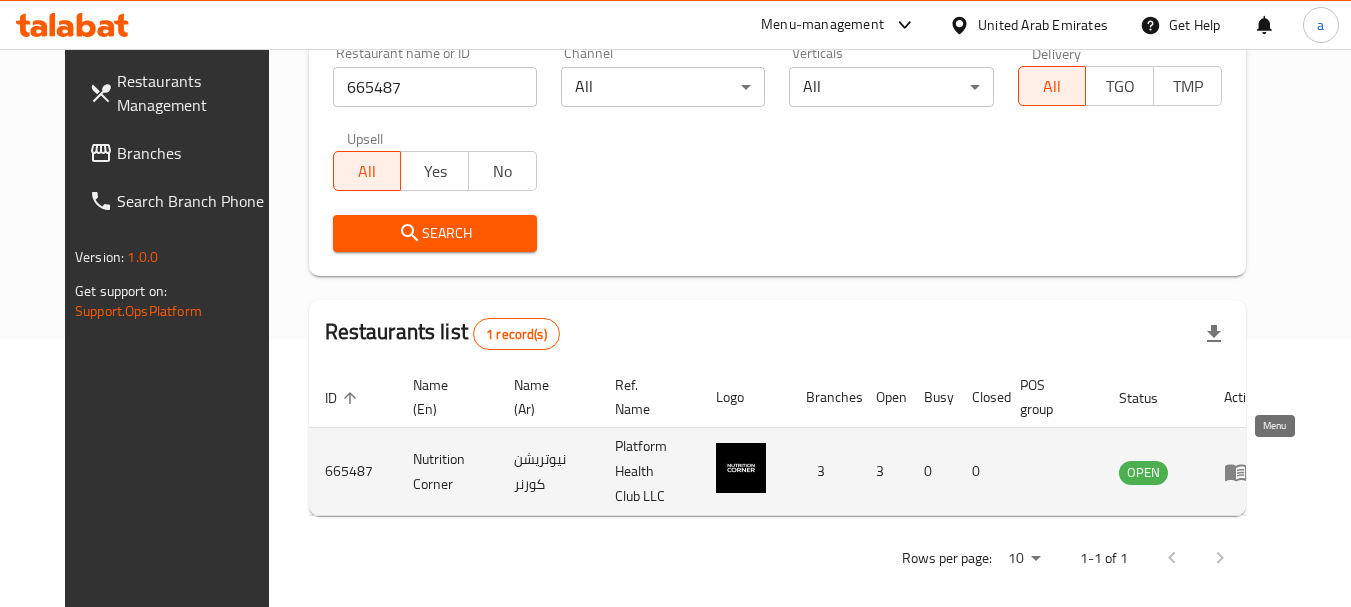click 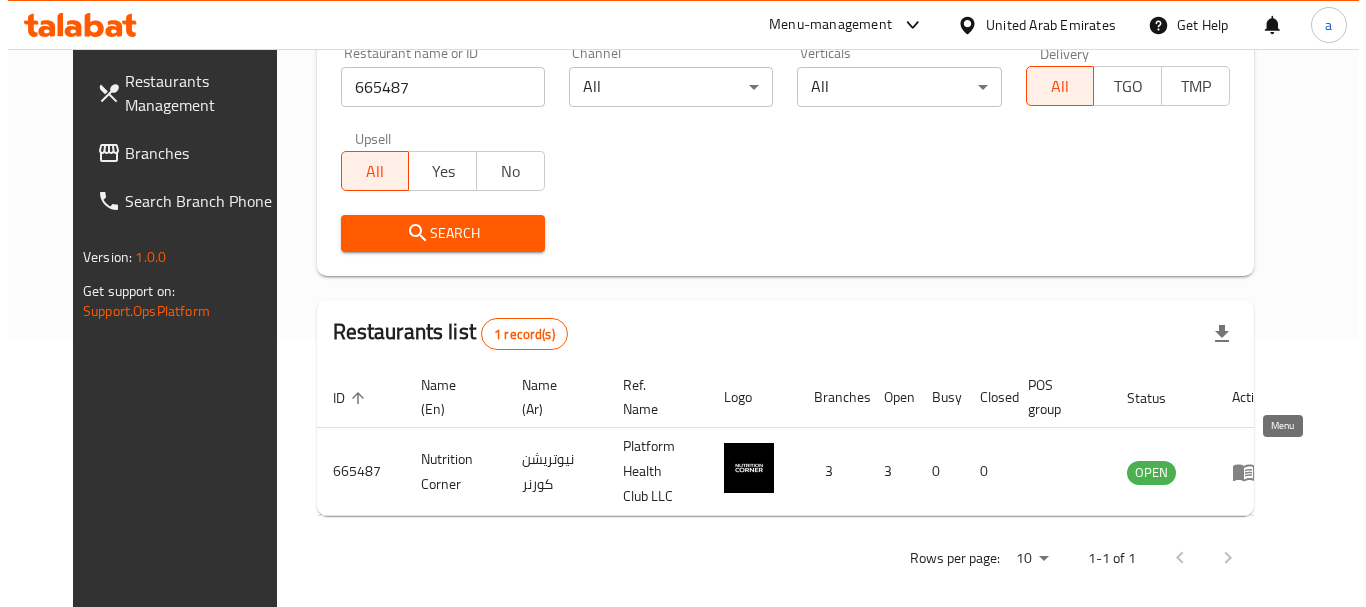 scroll, scrollTop: 0, scrollLeft: 0, axis: both 